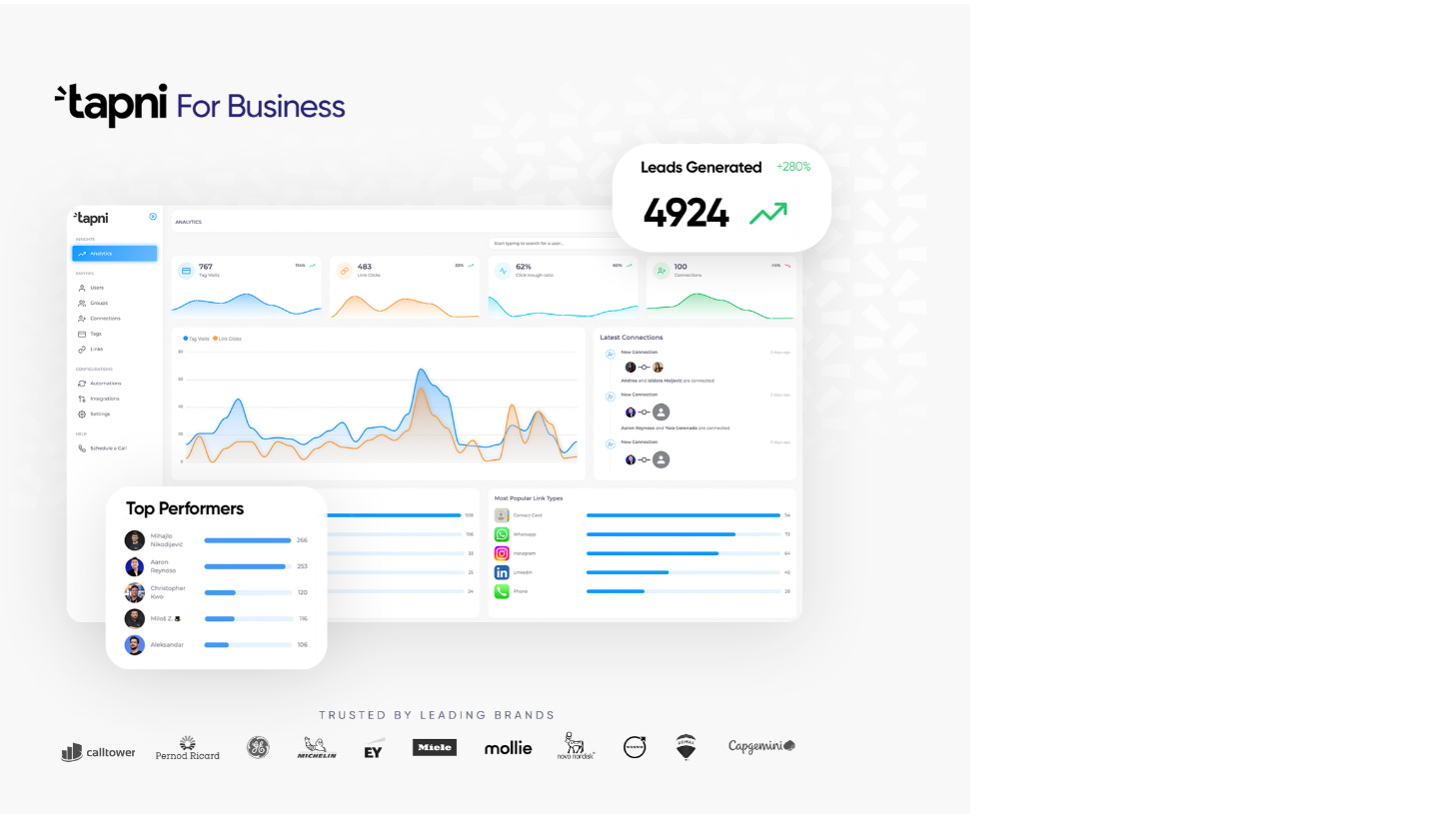 scroll, scrollTop: 0, scrollLeft: 0, axis: both 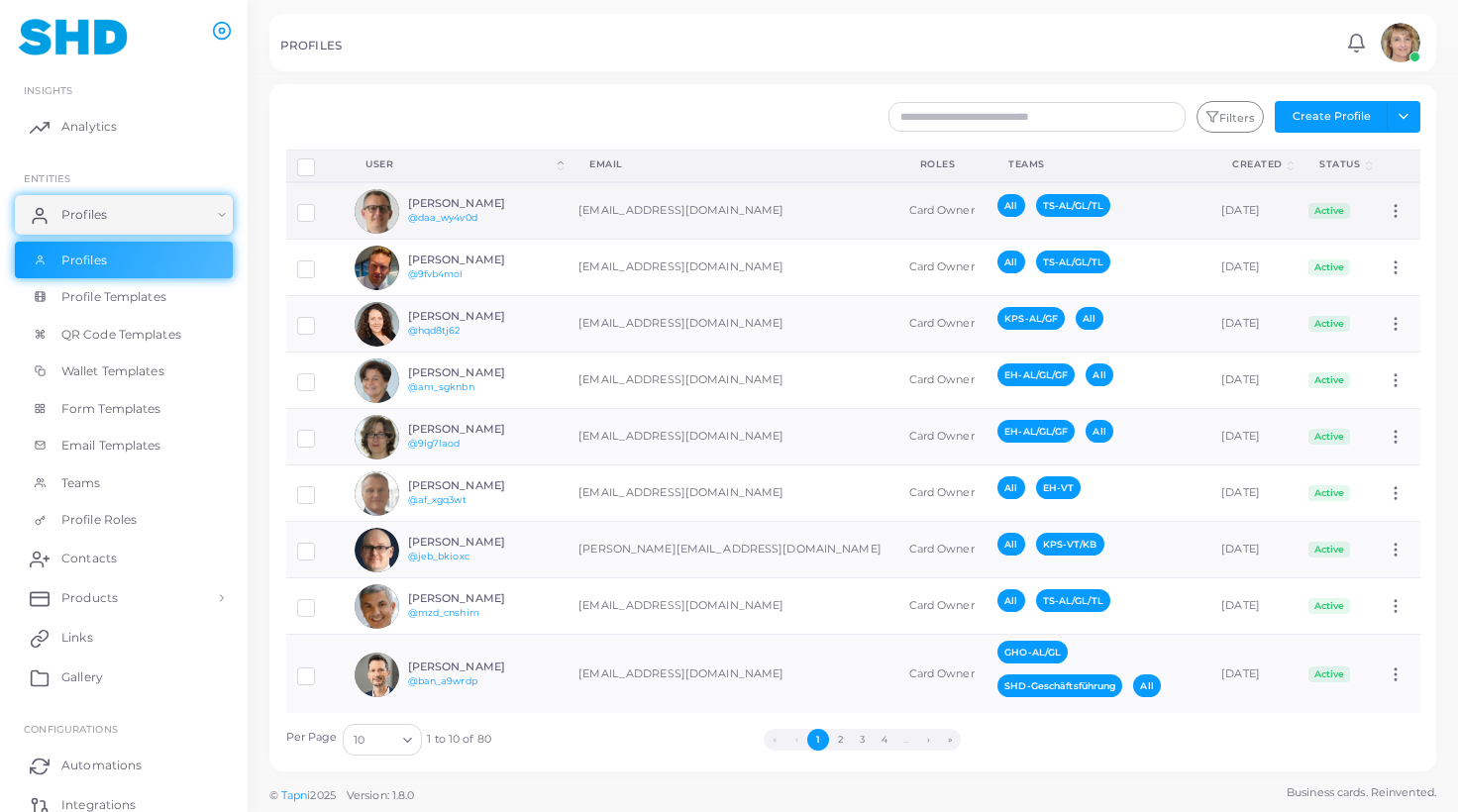 click on "[PERSON_NAME]" at bounding box center [480, 203] 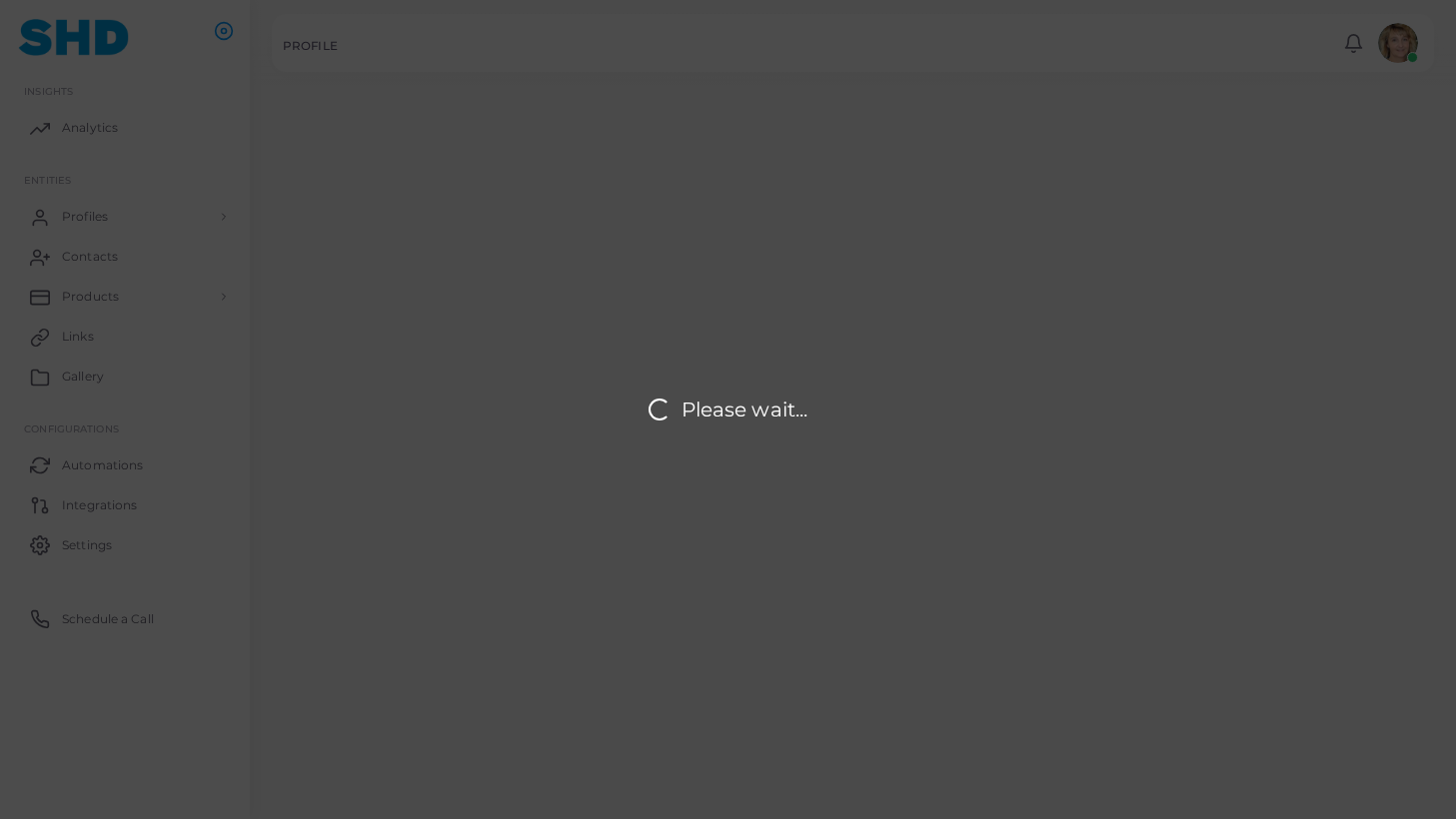 type on "**********" 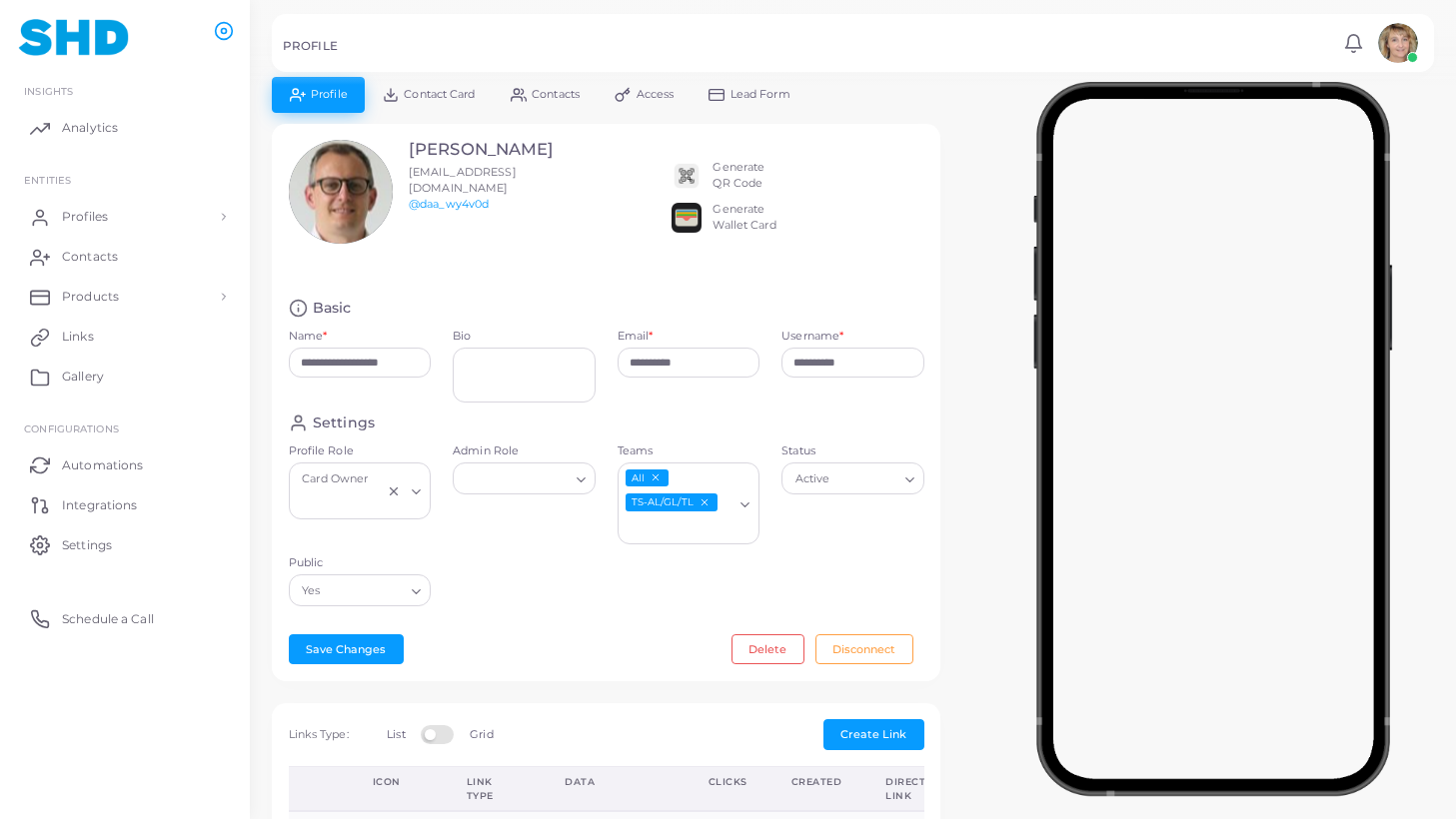 scroll, scrollTop: 9, scrollLeft: 0, axis: vertical 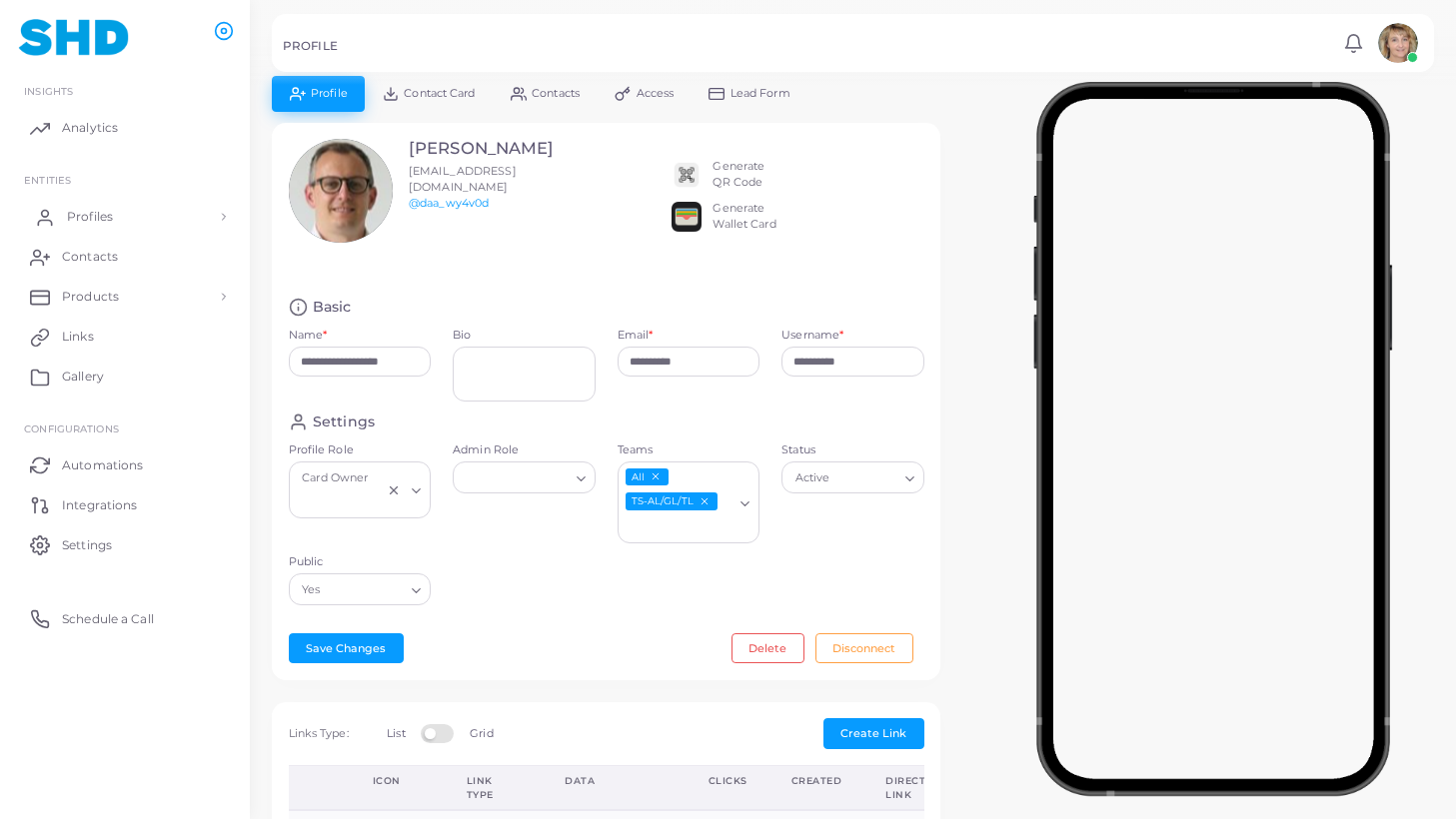 click on "Profiles" at bounding box center (90, 217) 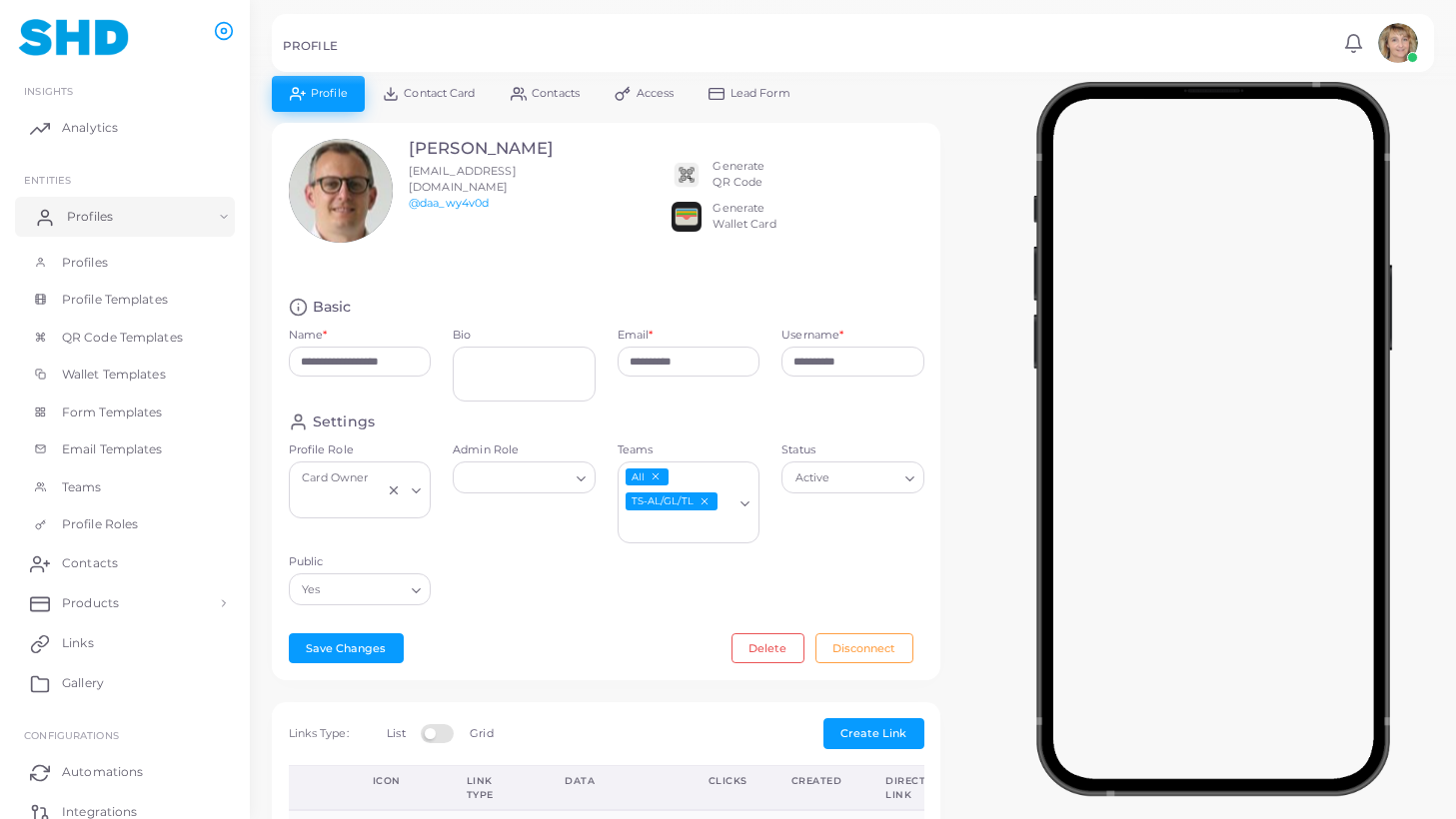click on "Profiles" at bounding box center (90, 217) 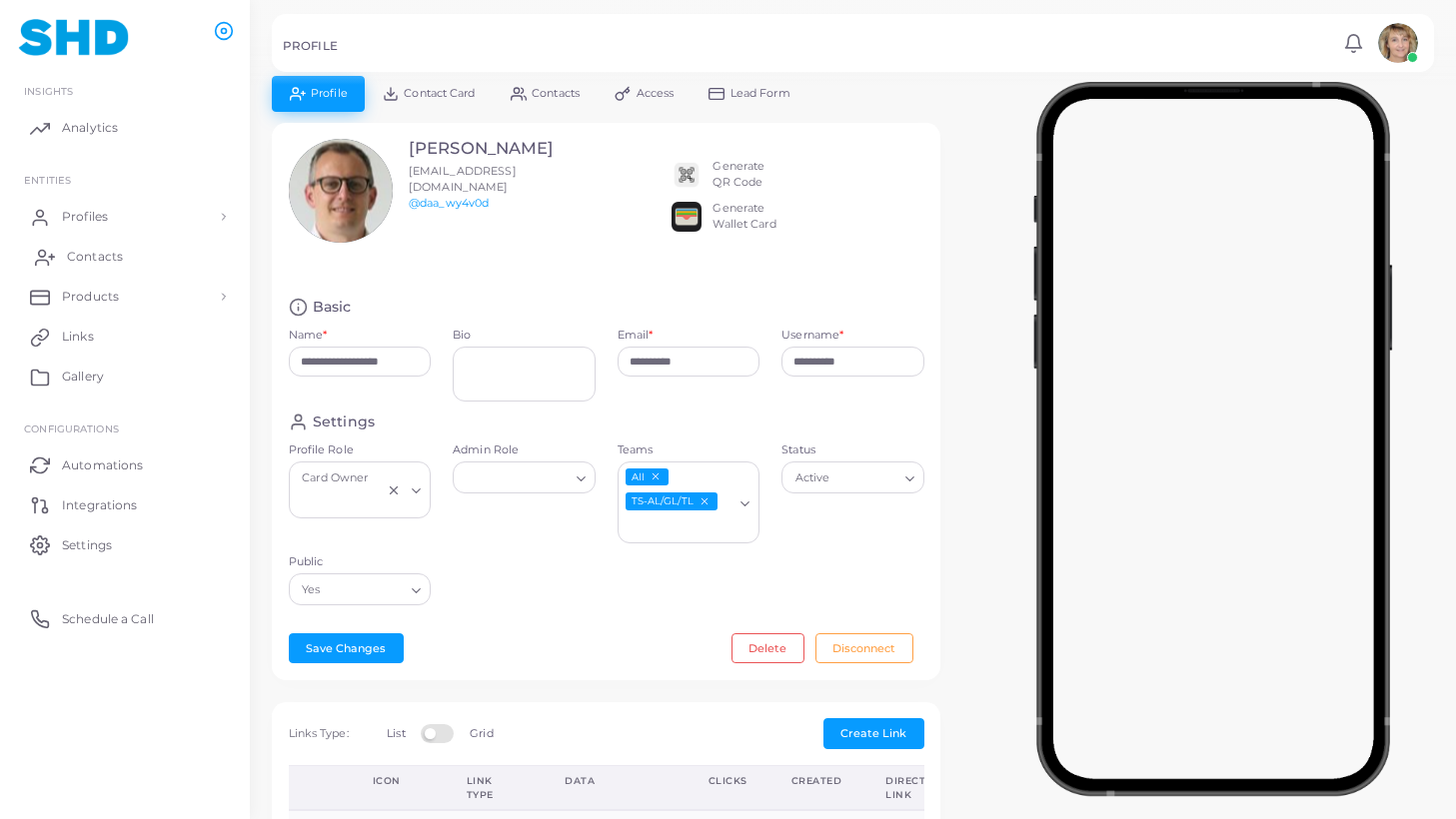 click on "Contacts" at bounding box center (95, 257) 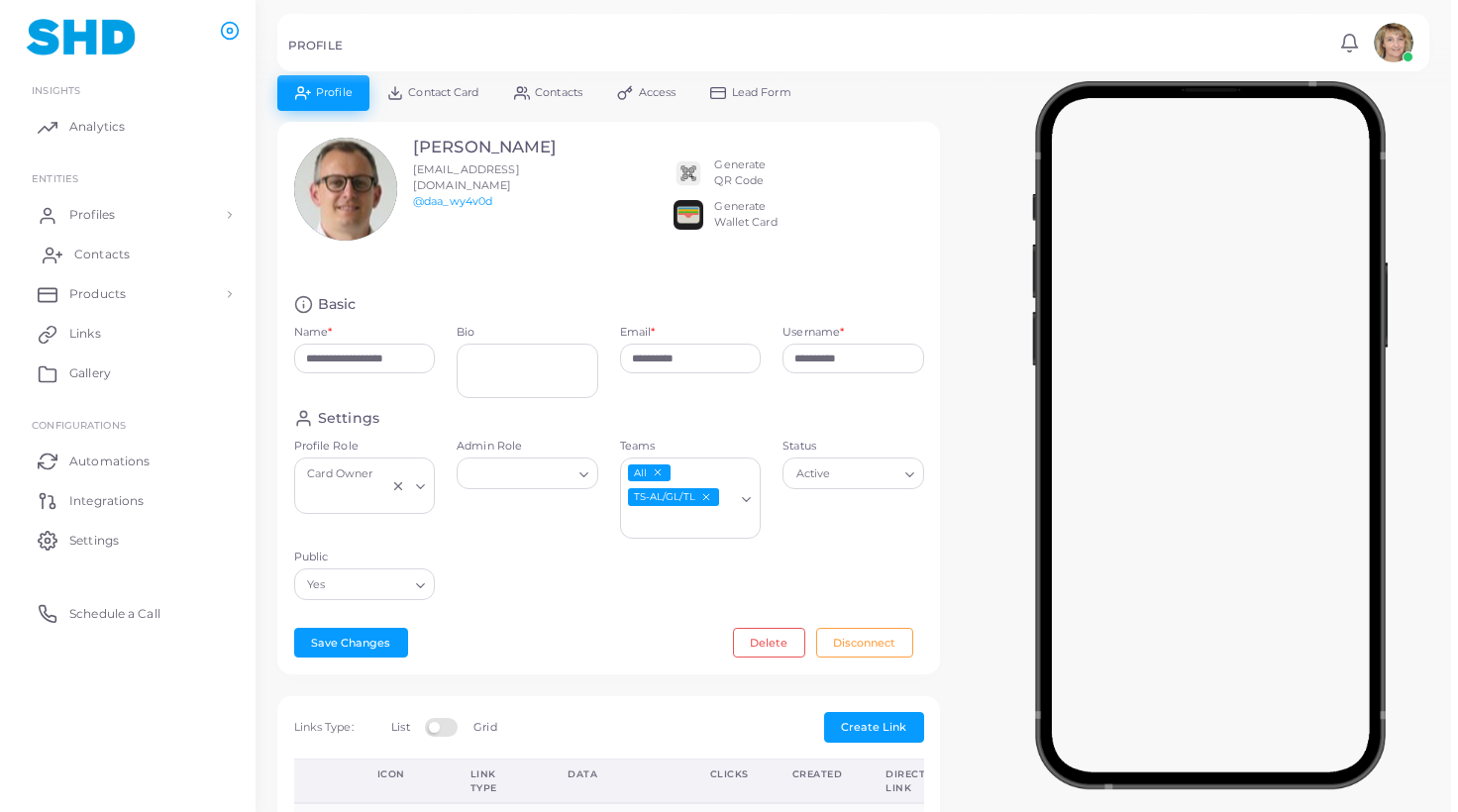 scroll, scrollTop: 0, scrollLeft: 0, axis: both 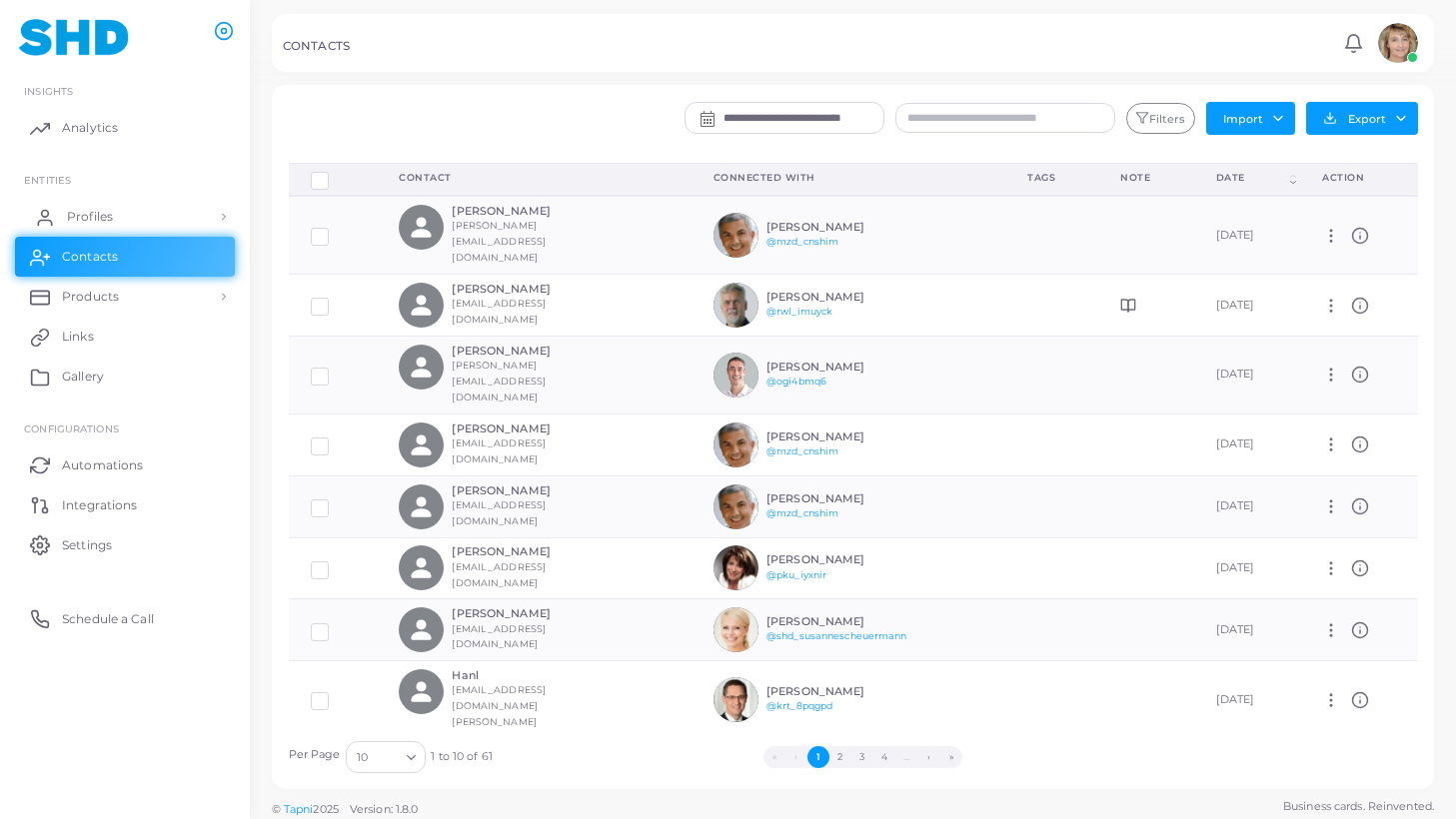 click on "Profiles" at bounding box center [90, 217] 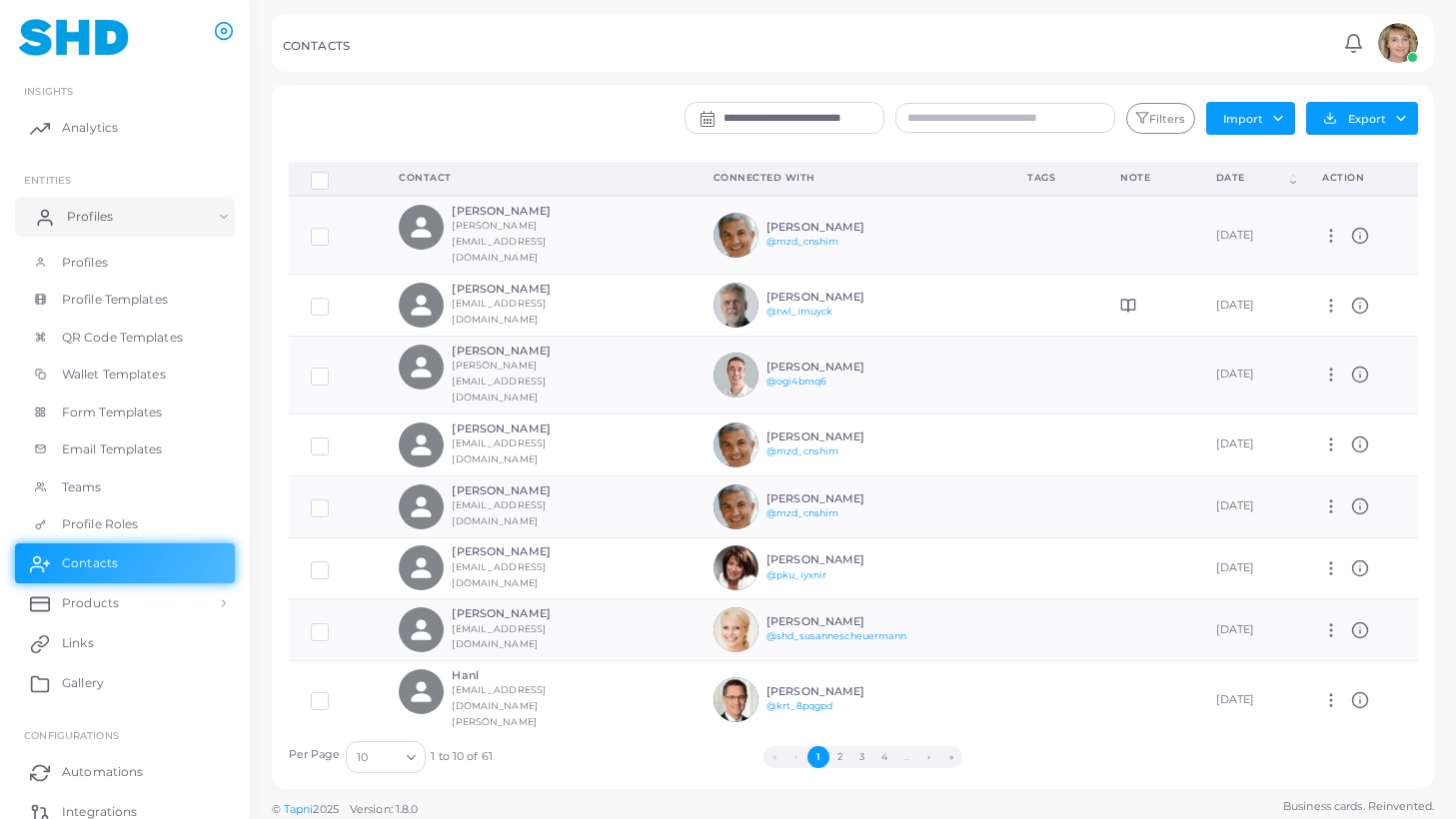 click on "Profiles" at bounding box center (90, 217) 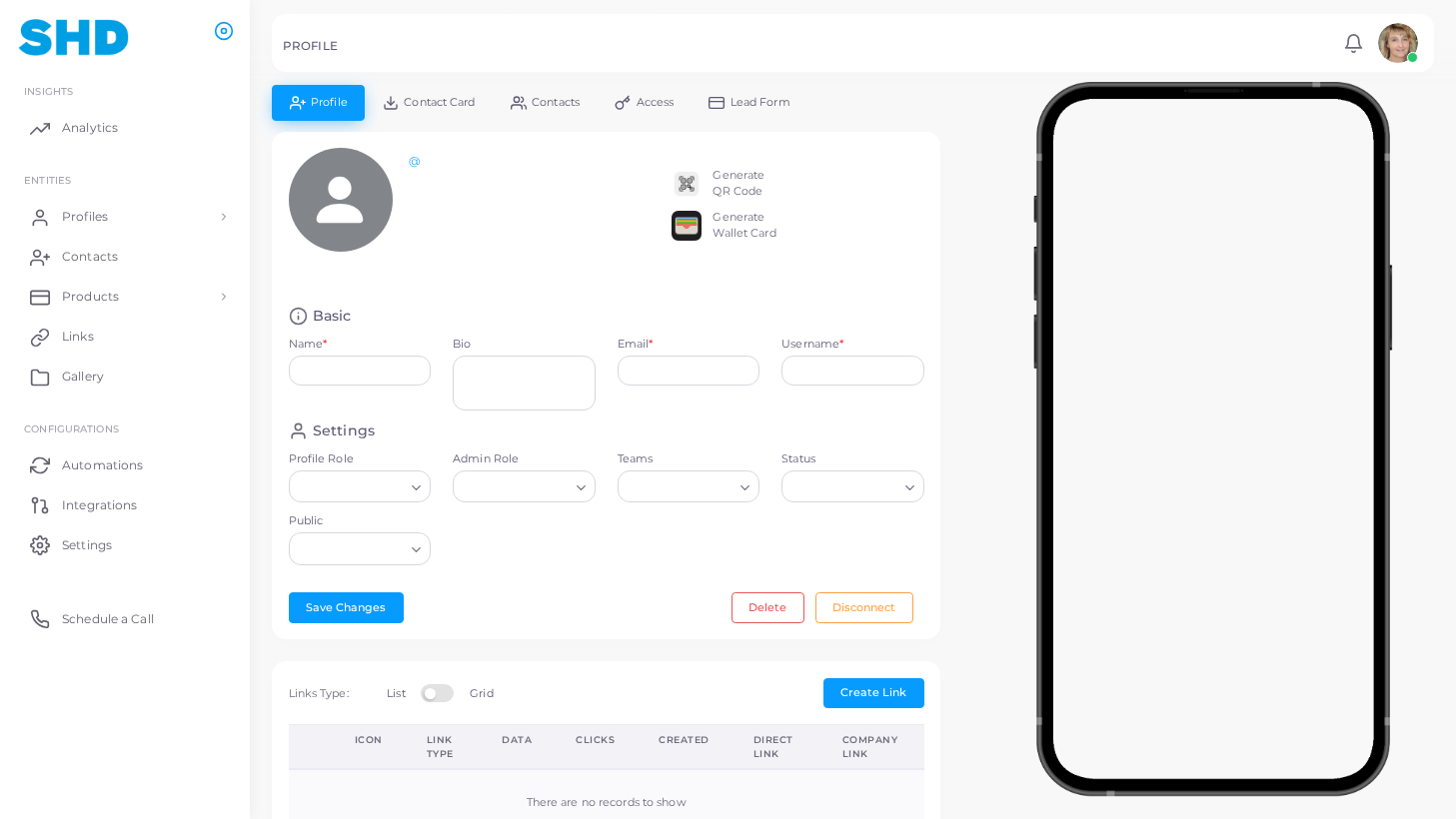 type on "**********" 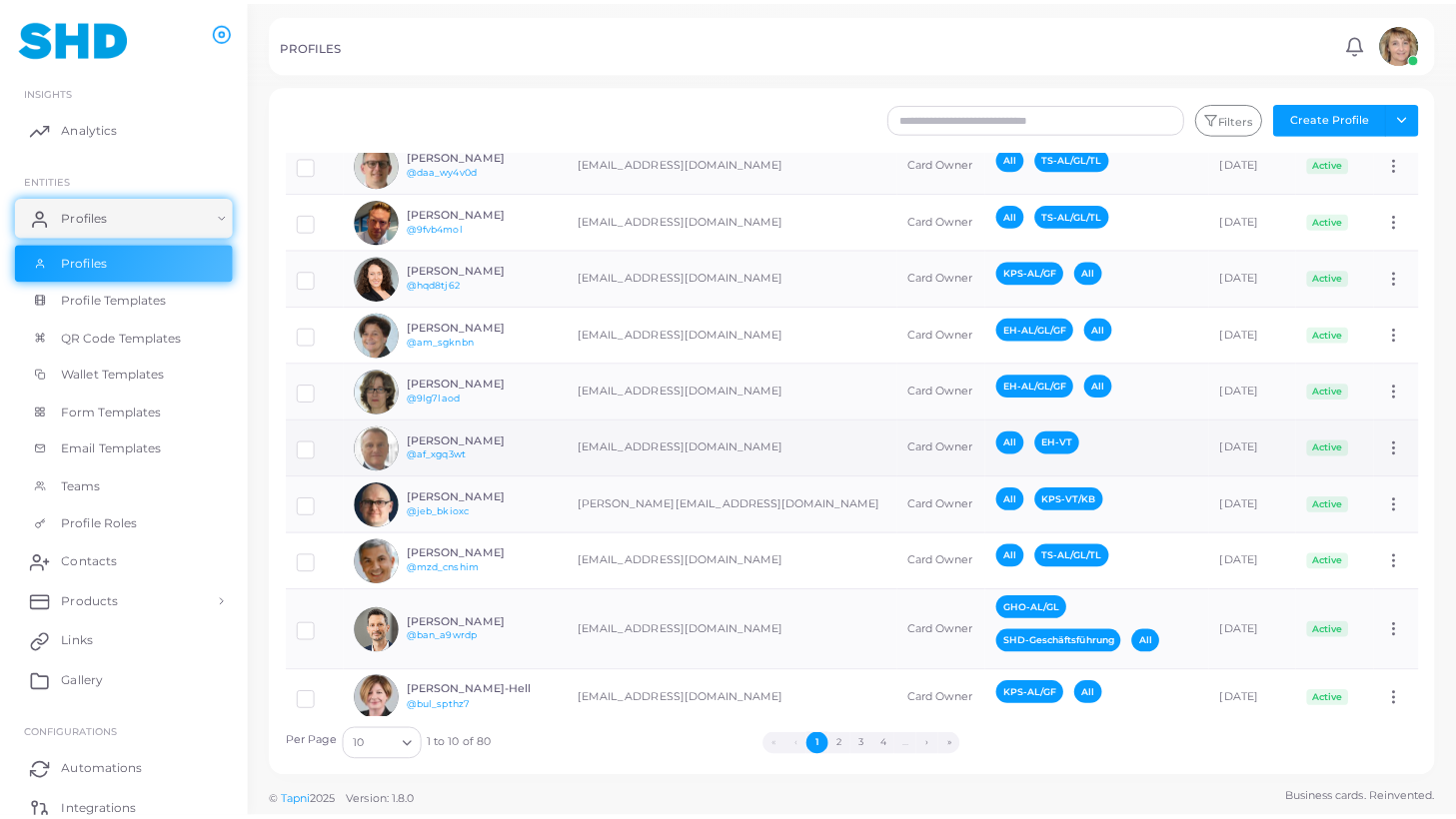 scroll, scrollTop: 70, scrollLeft: 0, axis: vertical 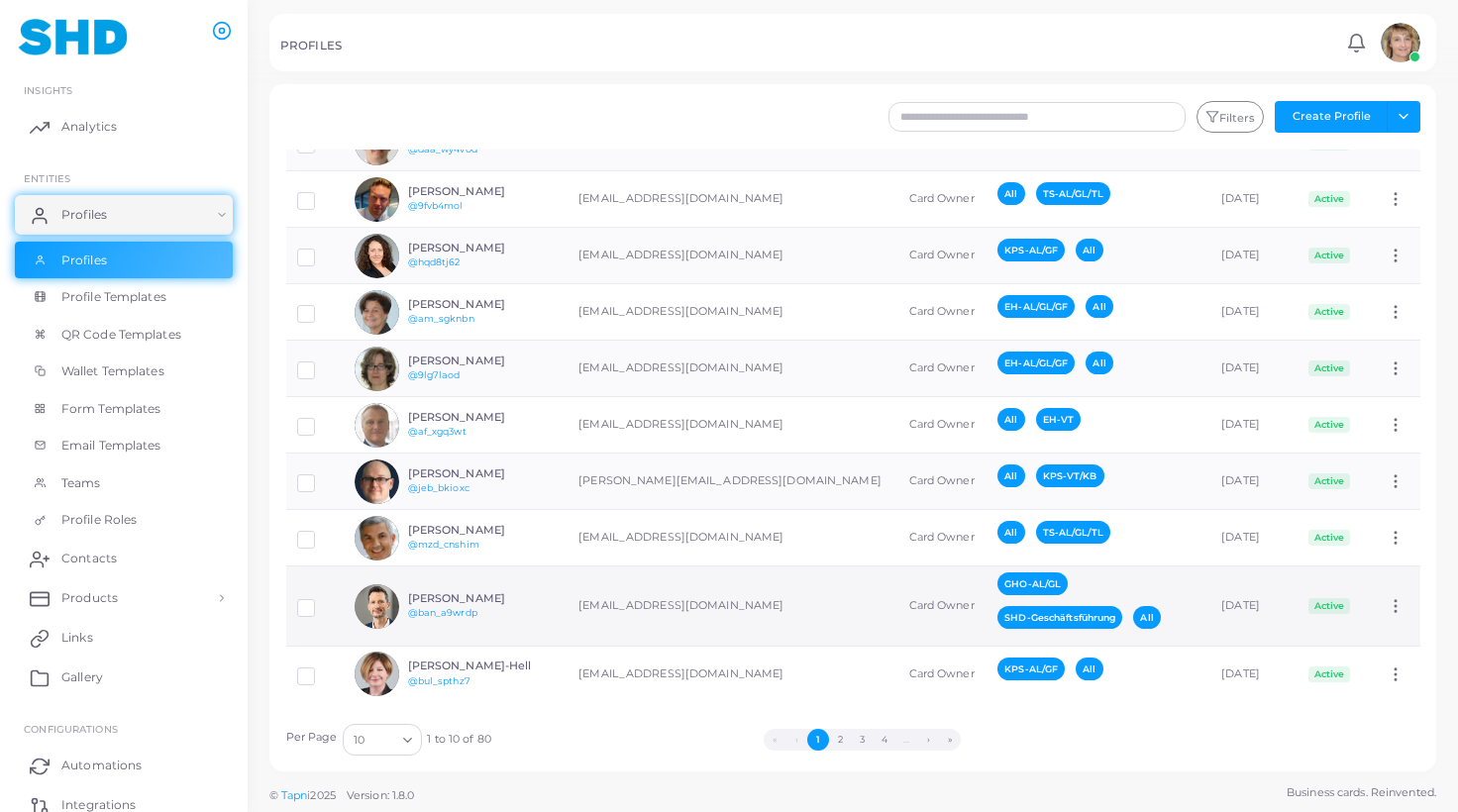 click on "[PERSON_NAME]" at bounding box center (480, 598) 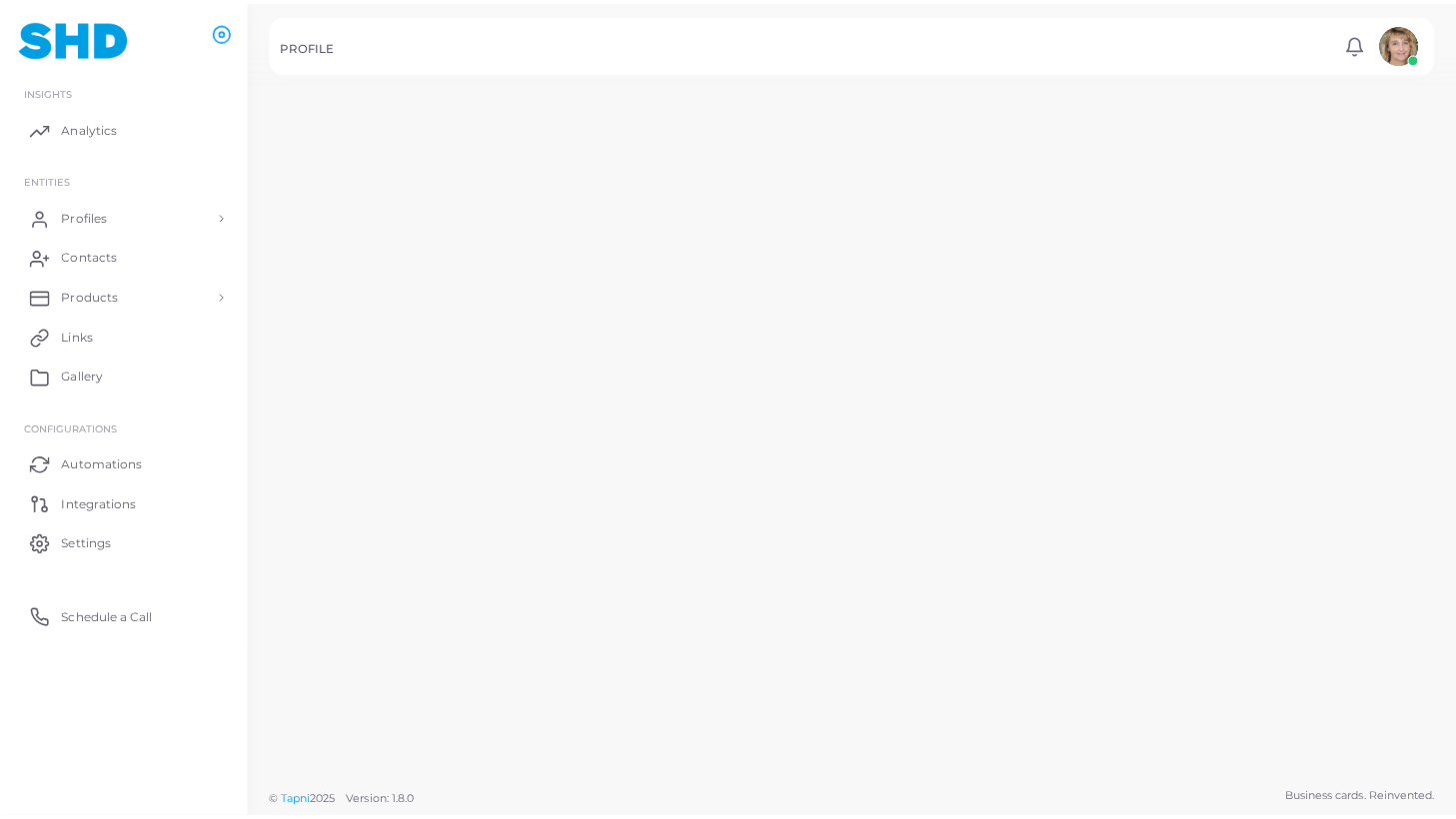 scroll, scrollTop: 70, scrollLeft: 0, axis: vertical 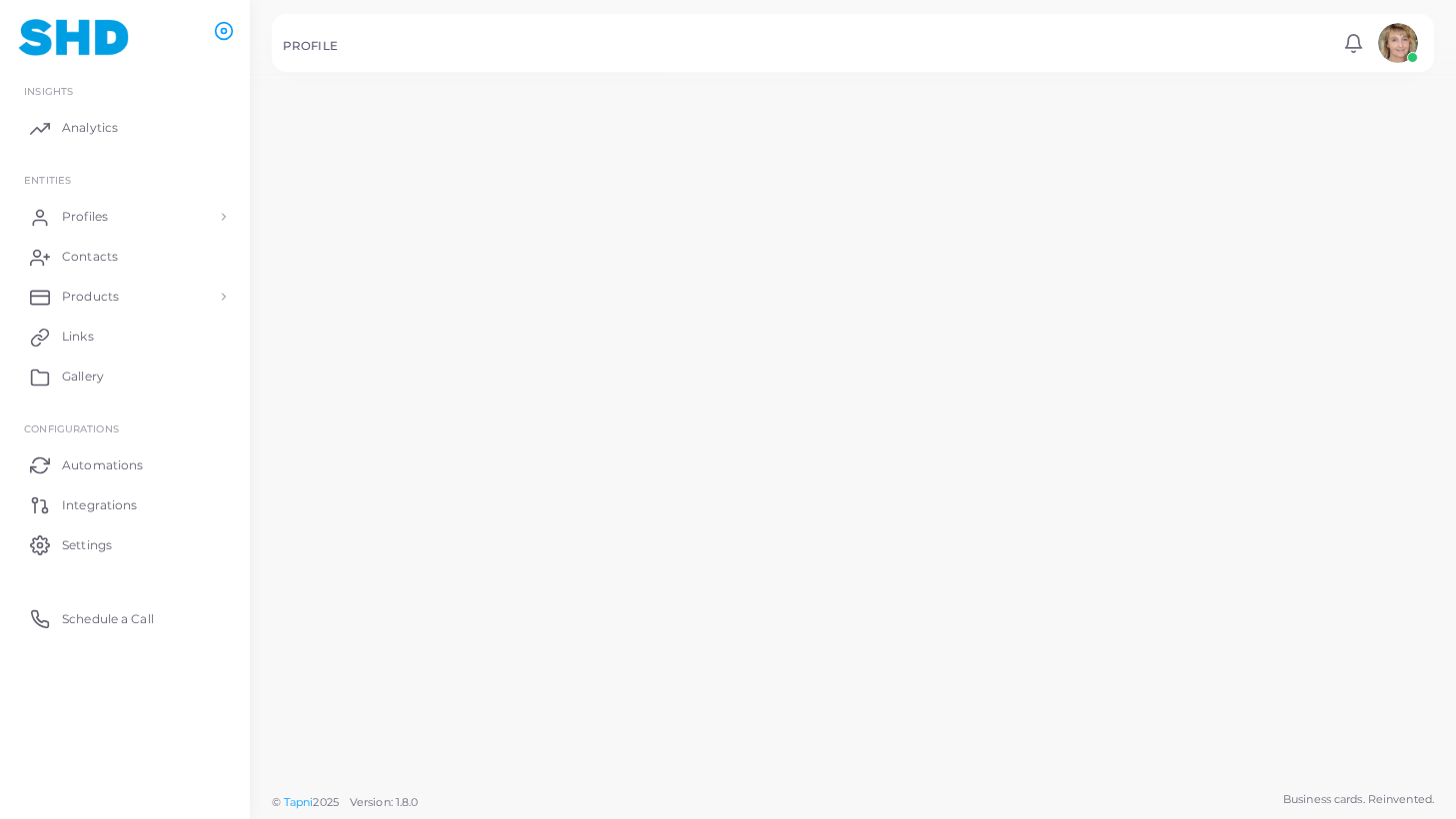 click on "[PERSON_NAME]" at bounding box center (473, 609) 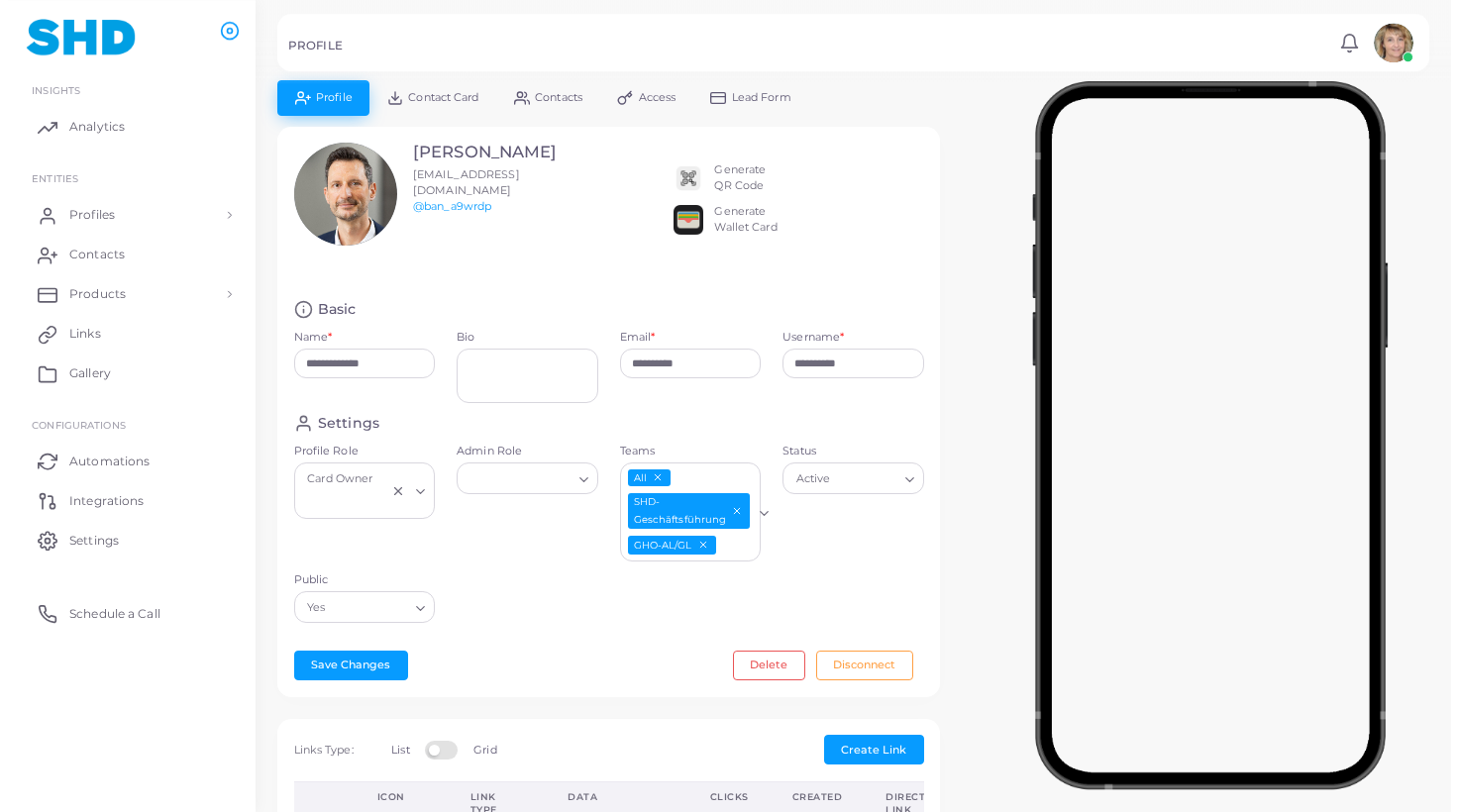 scroll, scrollTop: 0, scrollLeft: 0, axis: both 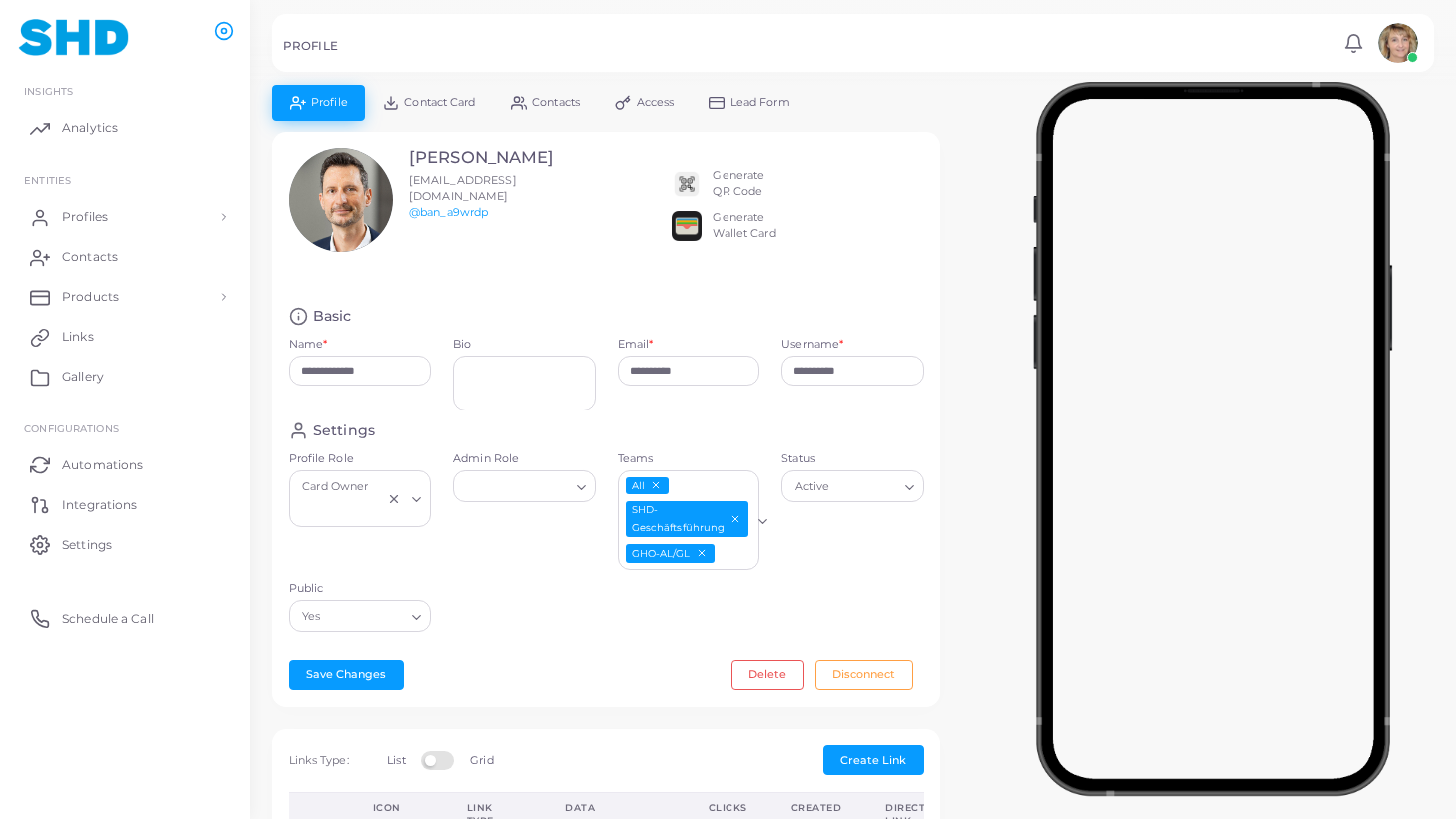 click on "Lead Form" at bounding box center (760, 102) 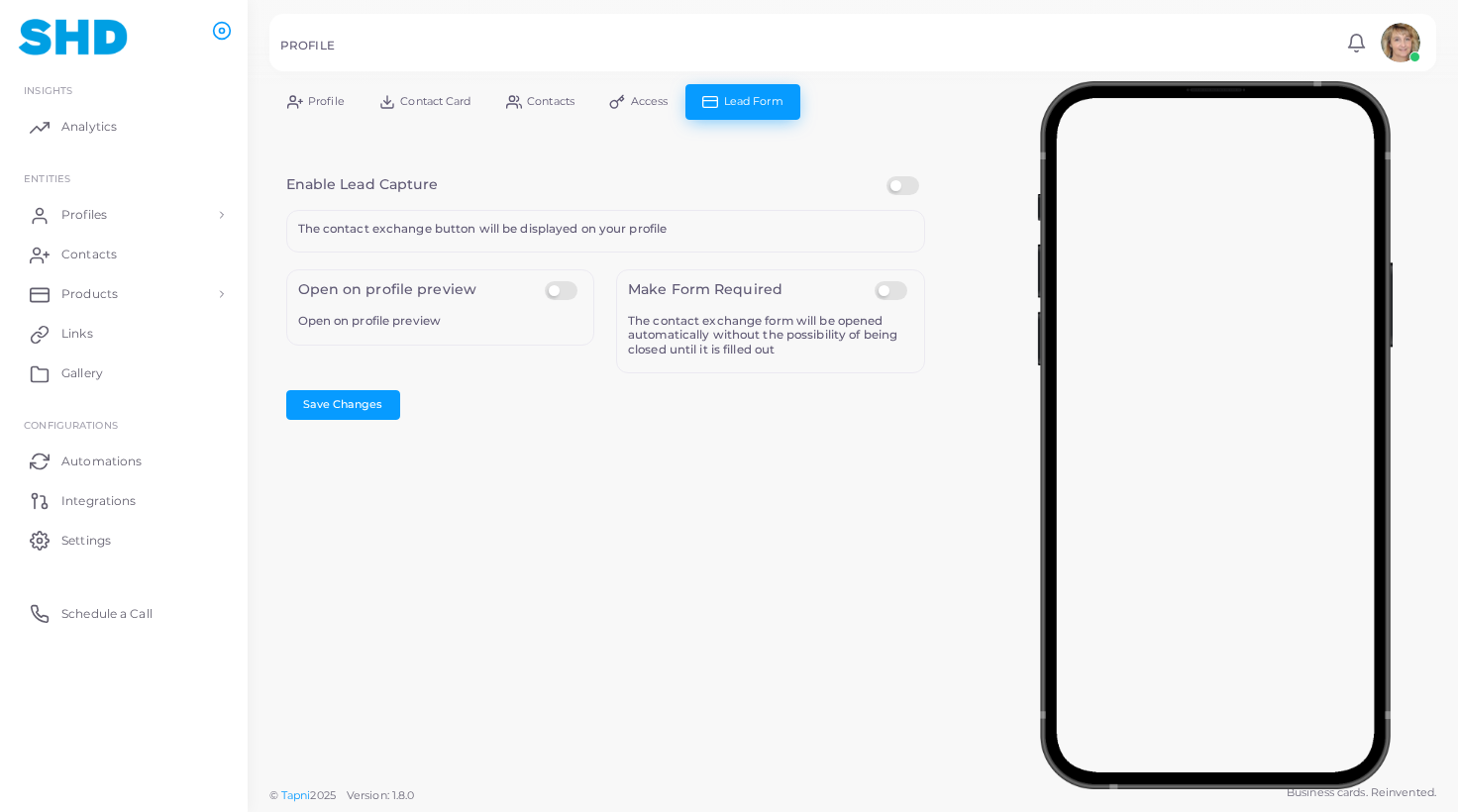 click on "Access" at bounding box center [650, 101] 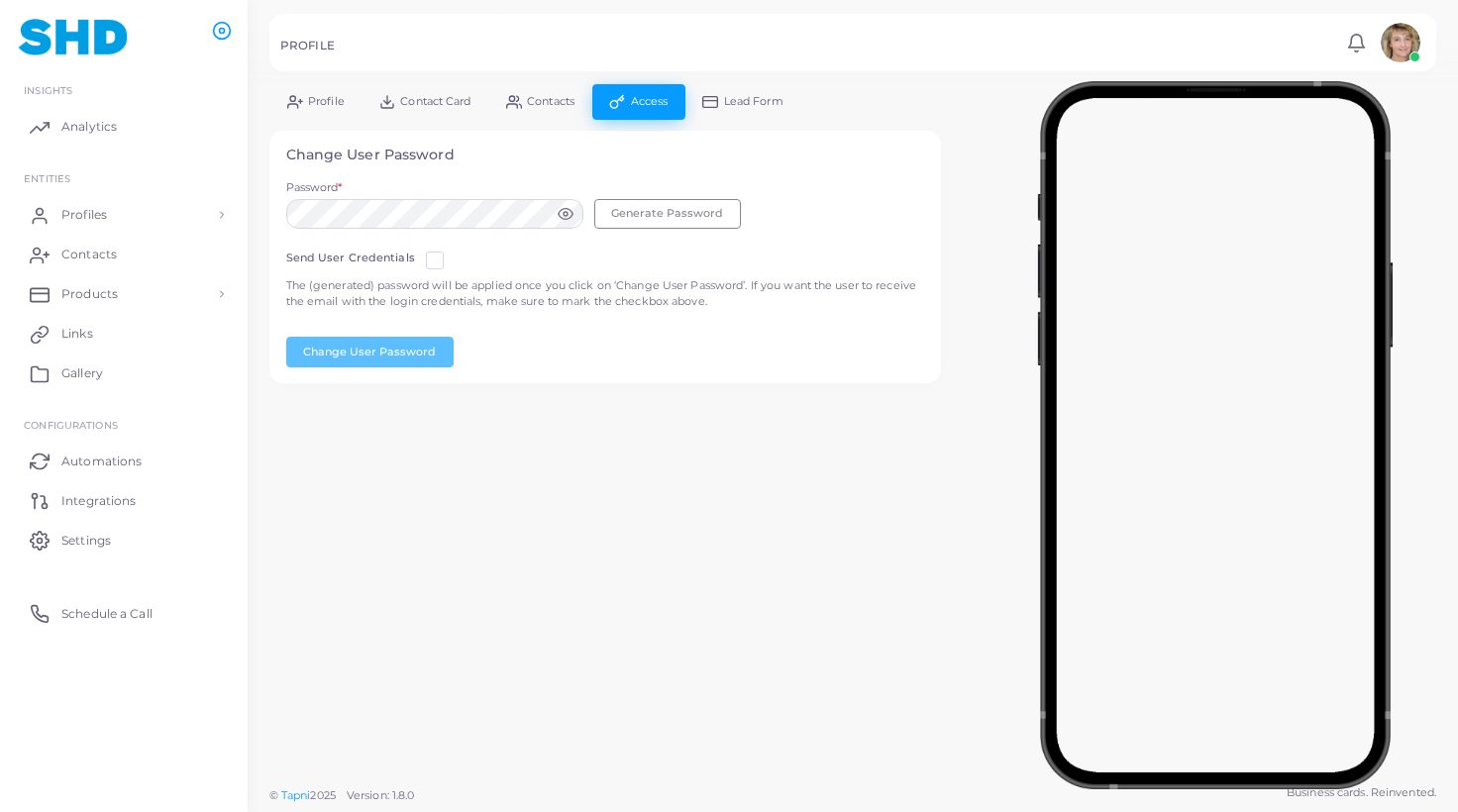 click on "Contacts" at bounding box center [551, 101] 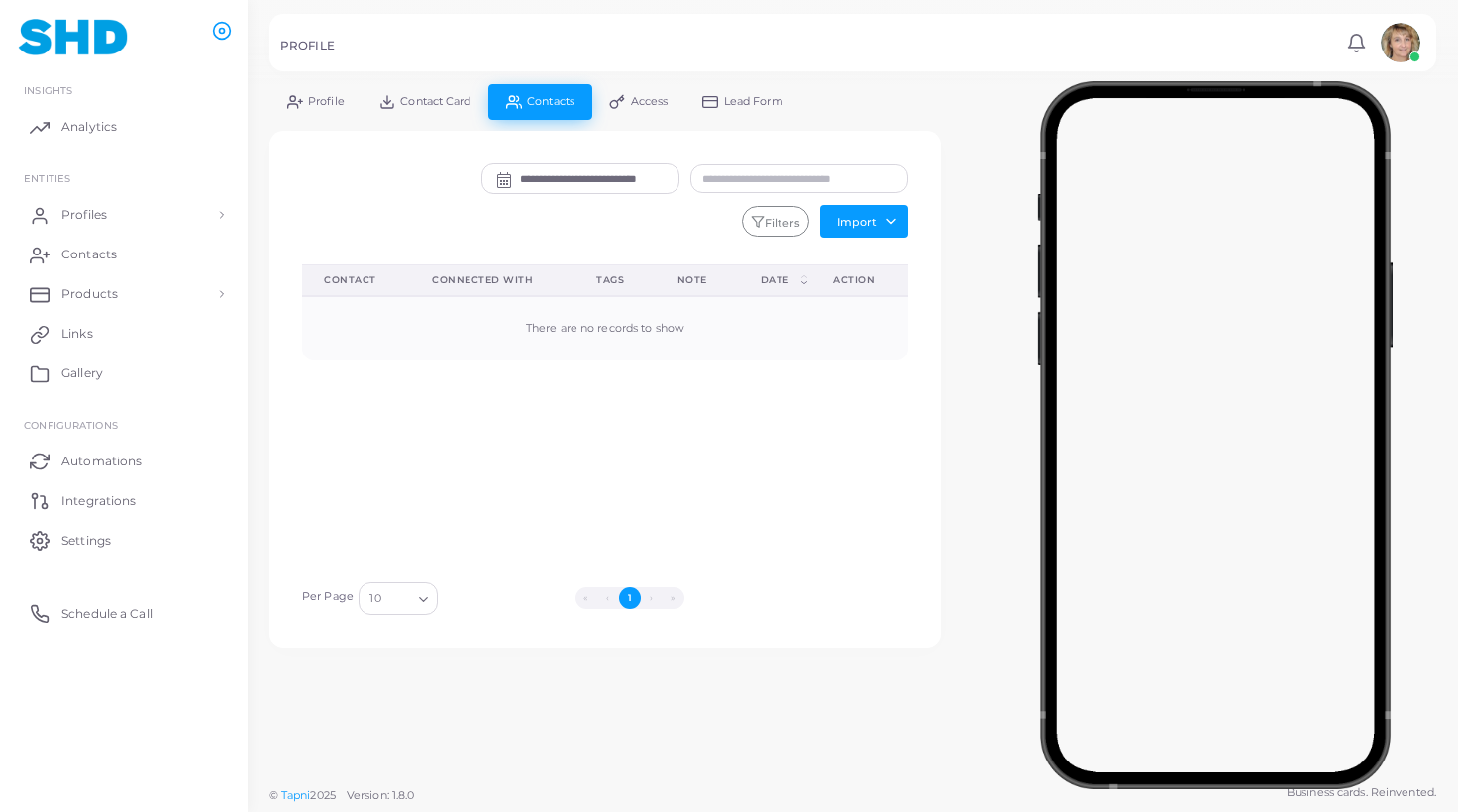click on "Contact Card" at bounding box center [435, 101] 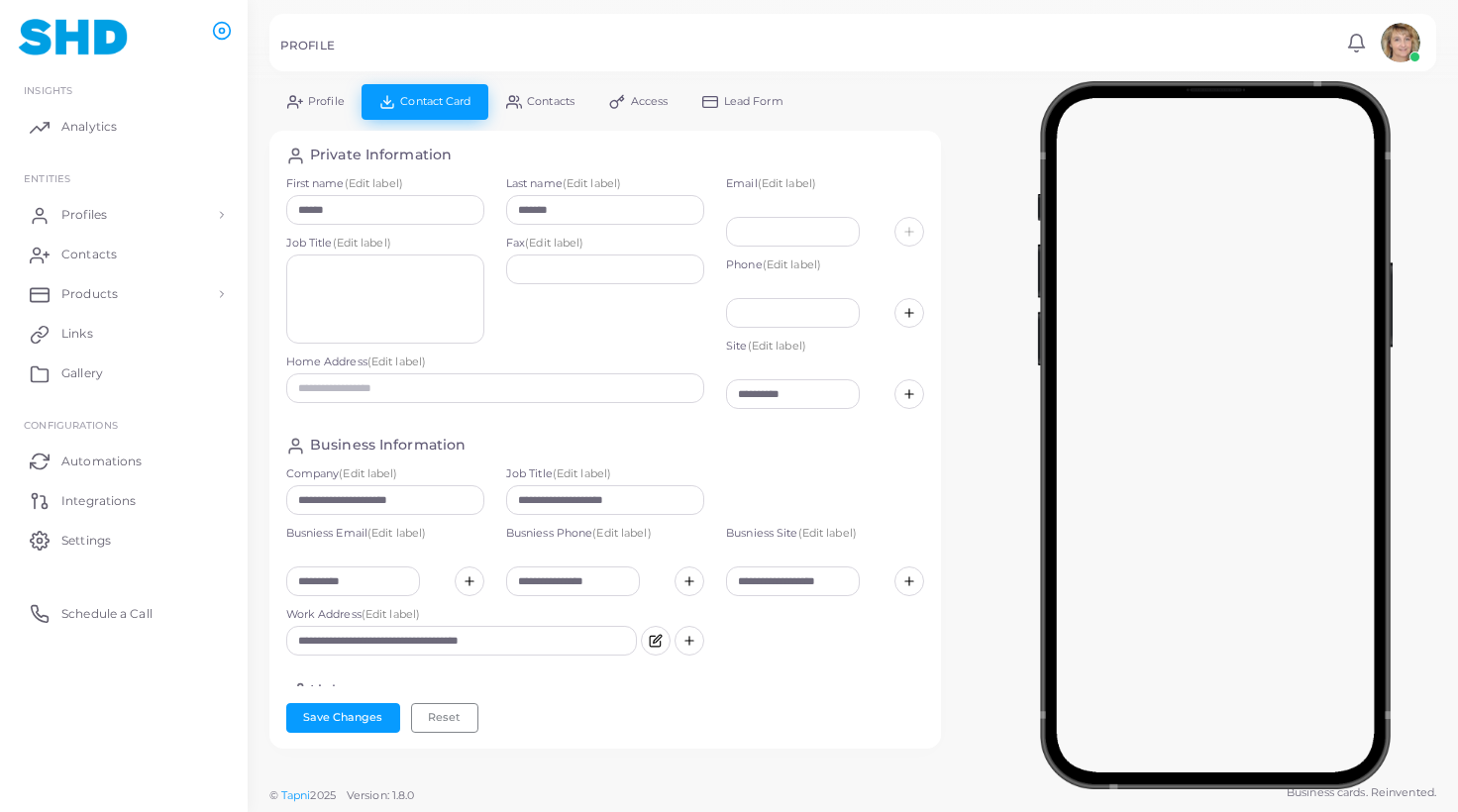 click at bounding box center [1401, 43] 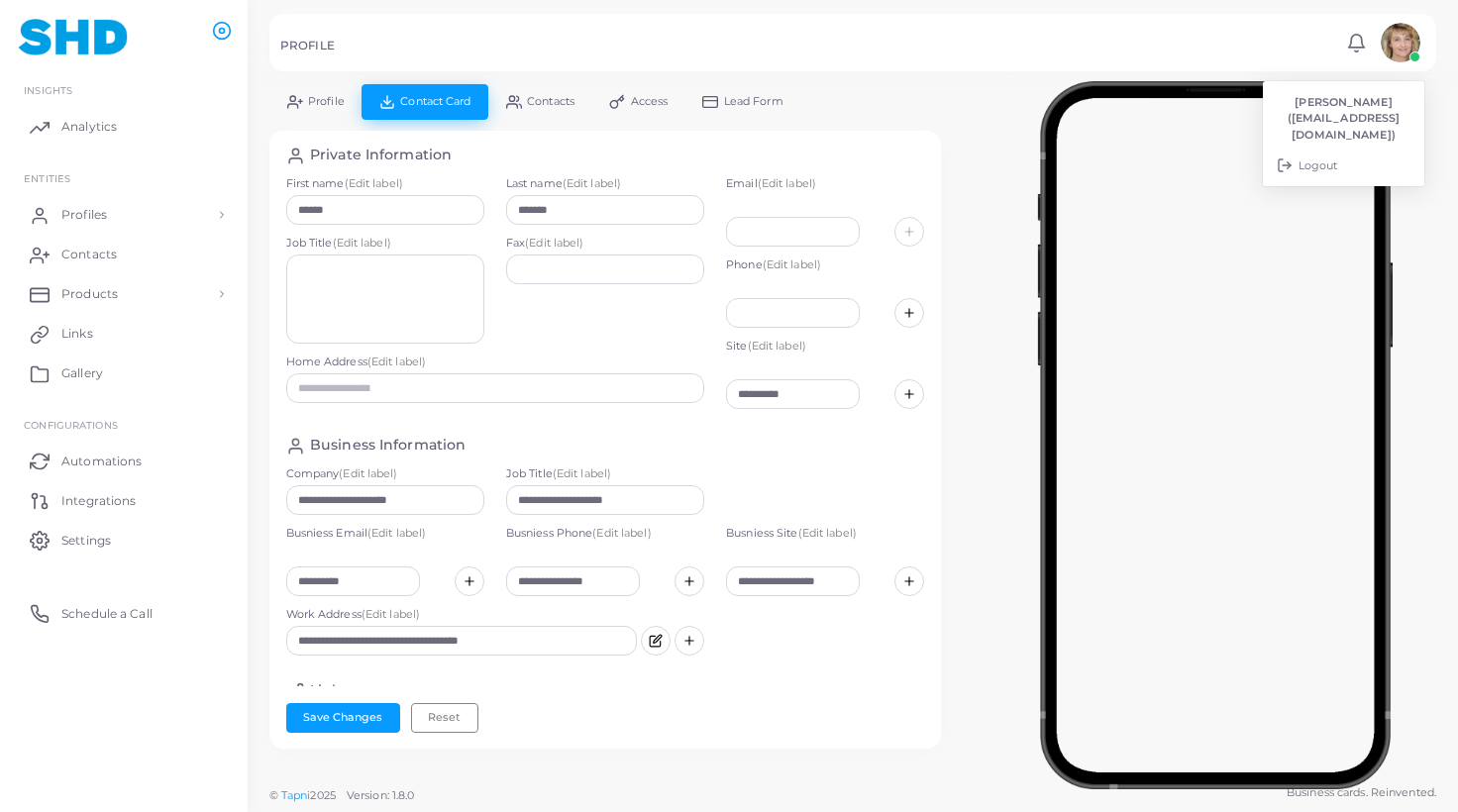 click at bounding box center (1401, 43) 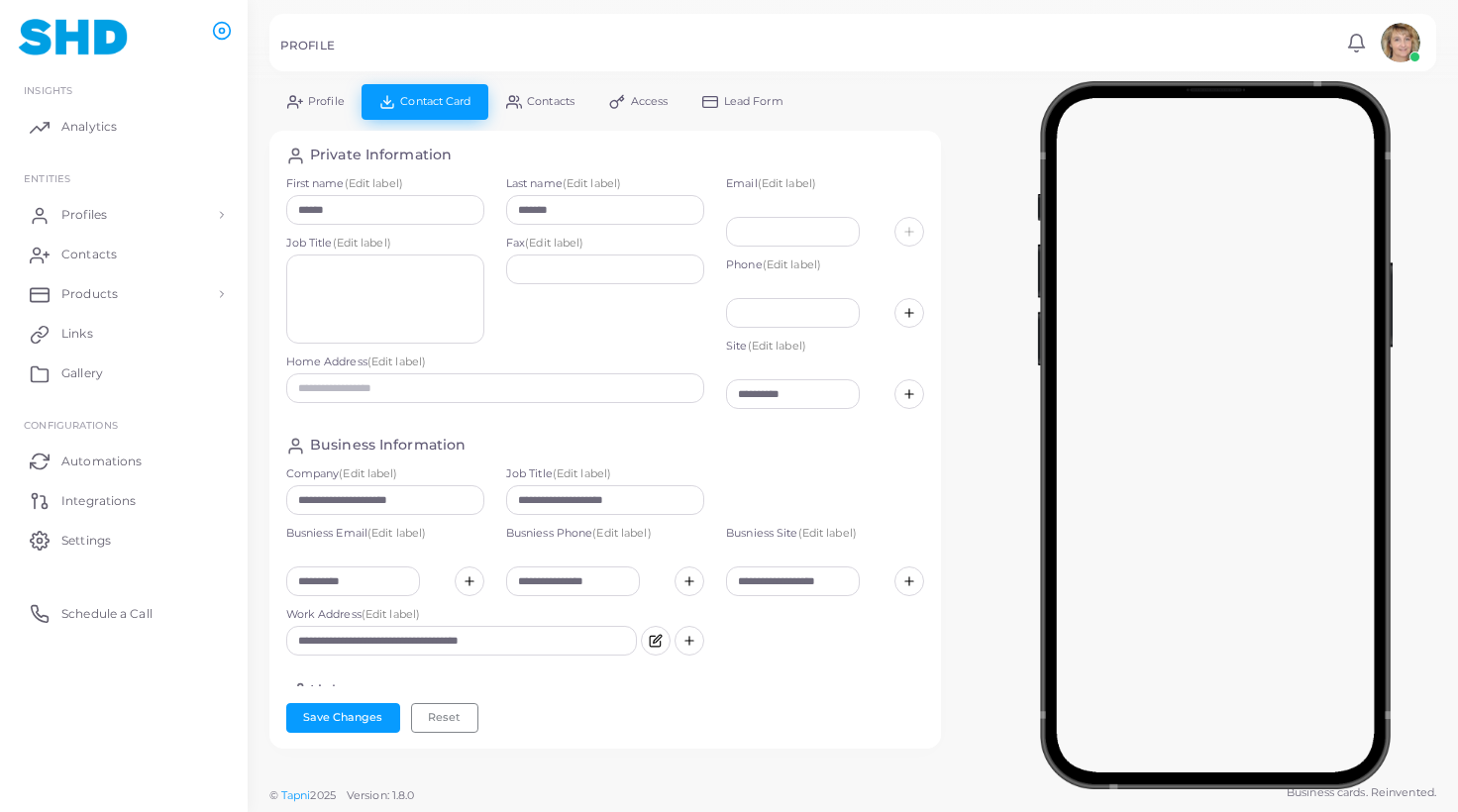 click at bounding box center (1401, 43) 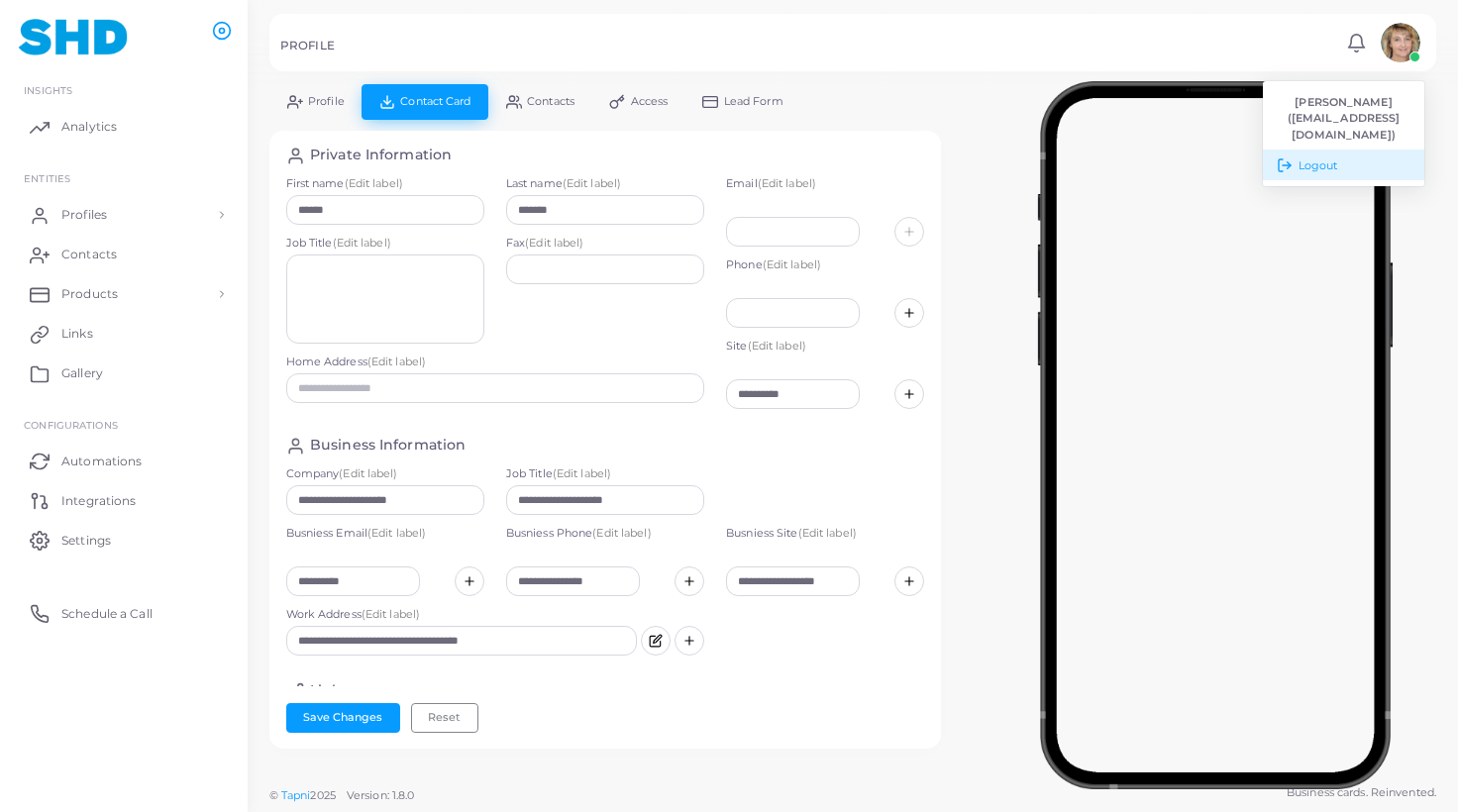 click on "Logout" at bounding box center [1343, 164] 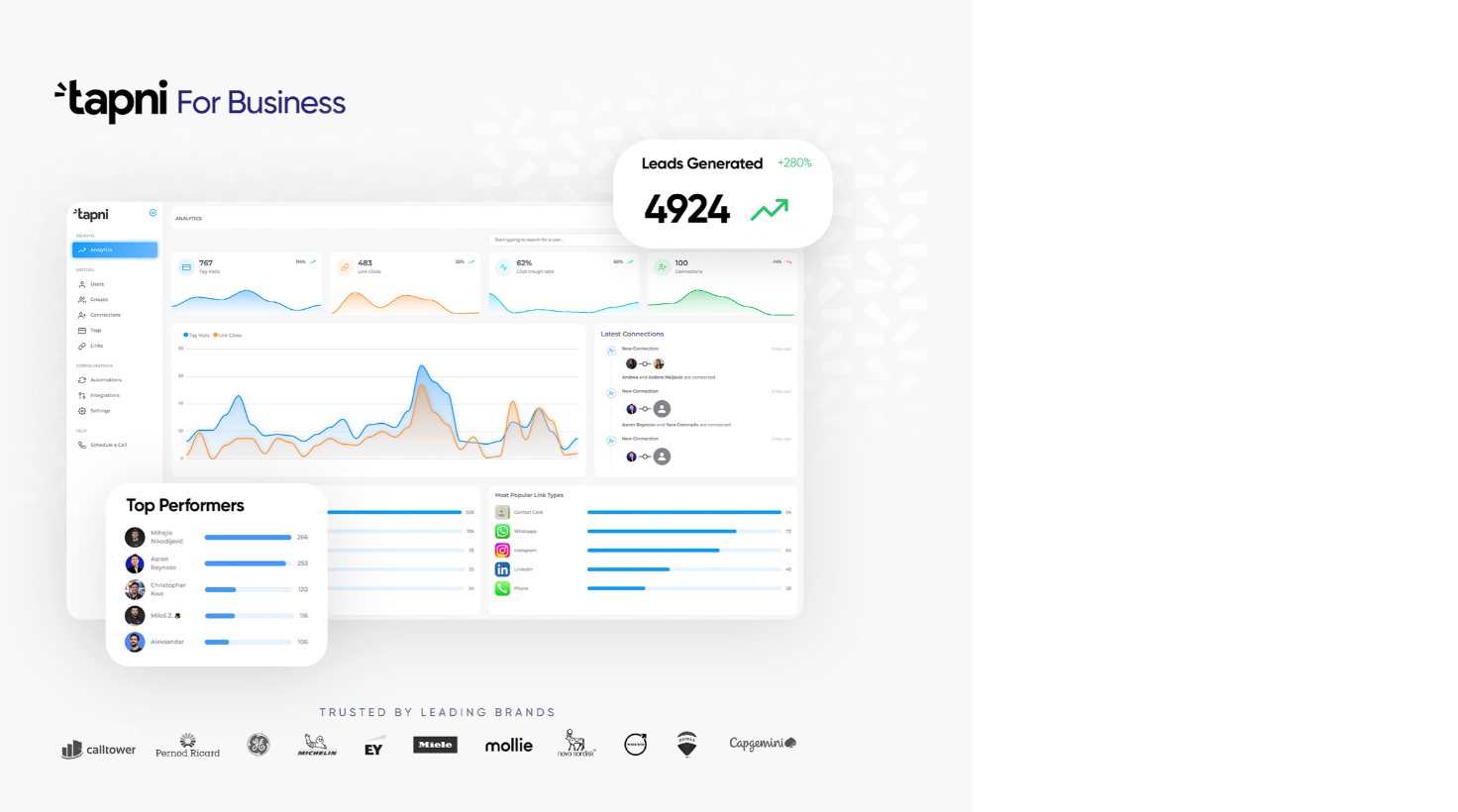 scroll, scrollTop: 0, scrollLeft: 0, axis: both 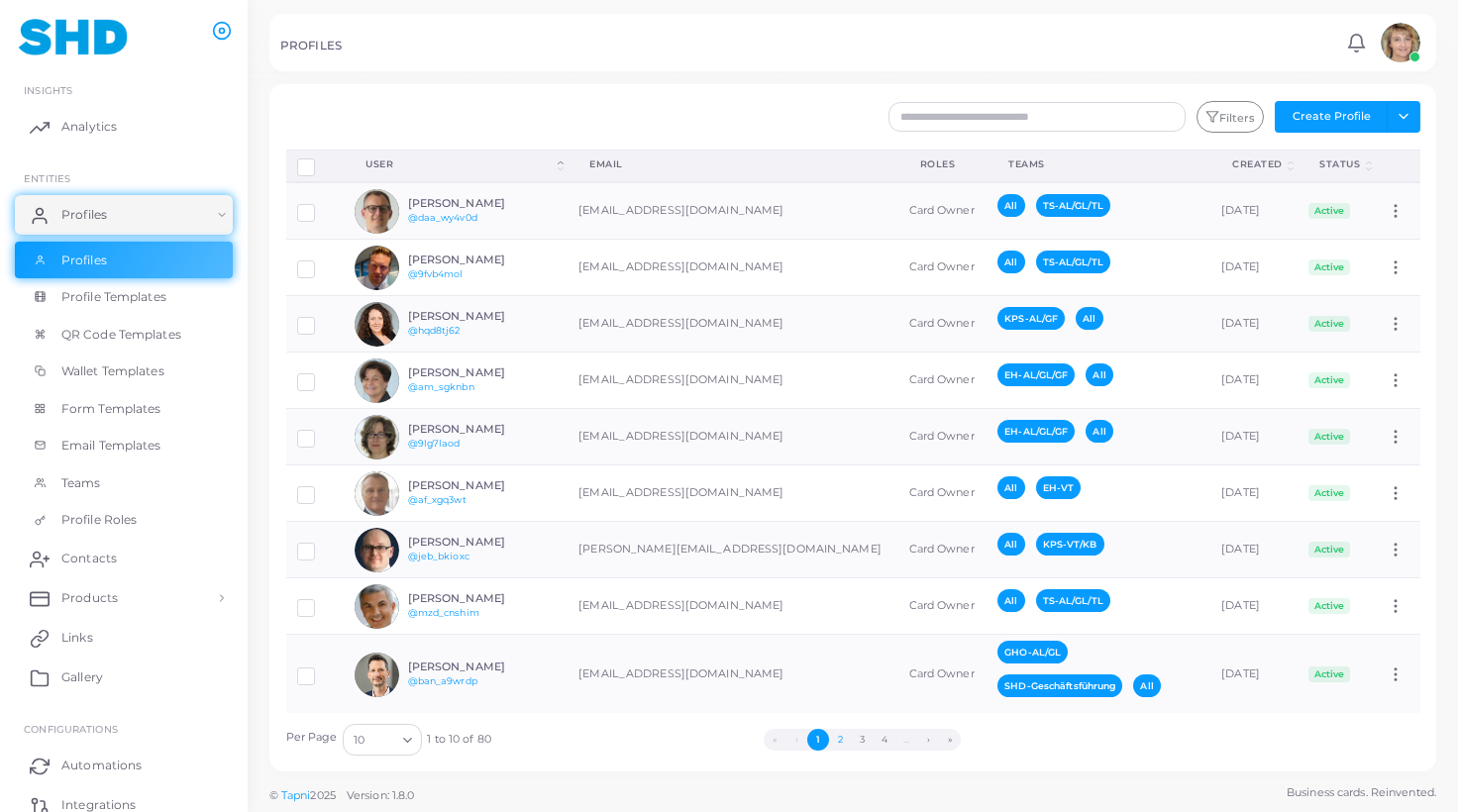 click on "2" at bounding box center [840, 740] 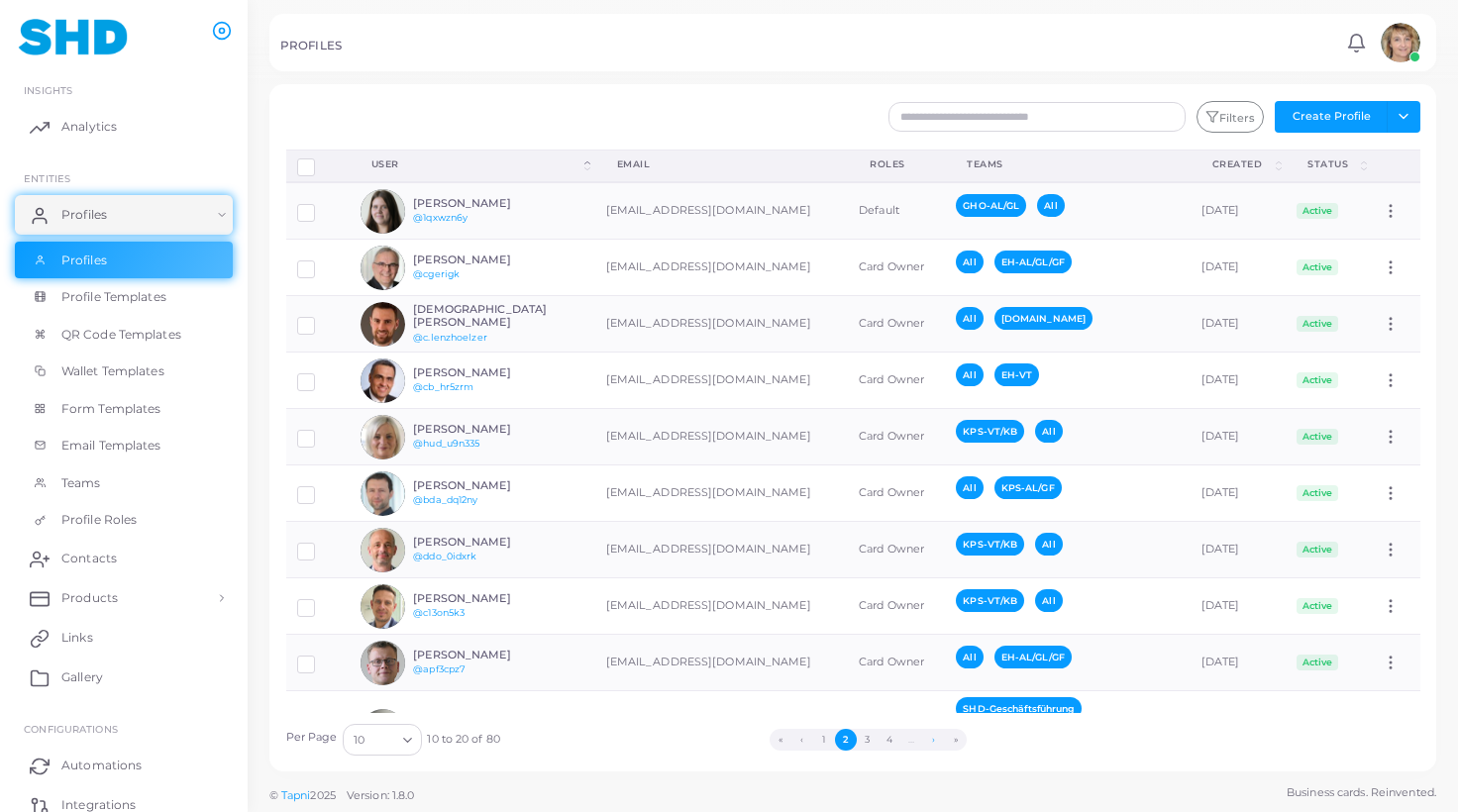 click on "›" at bounding box center (934, 740) 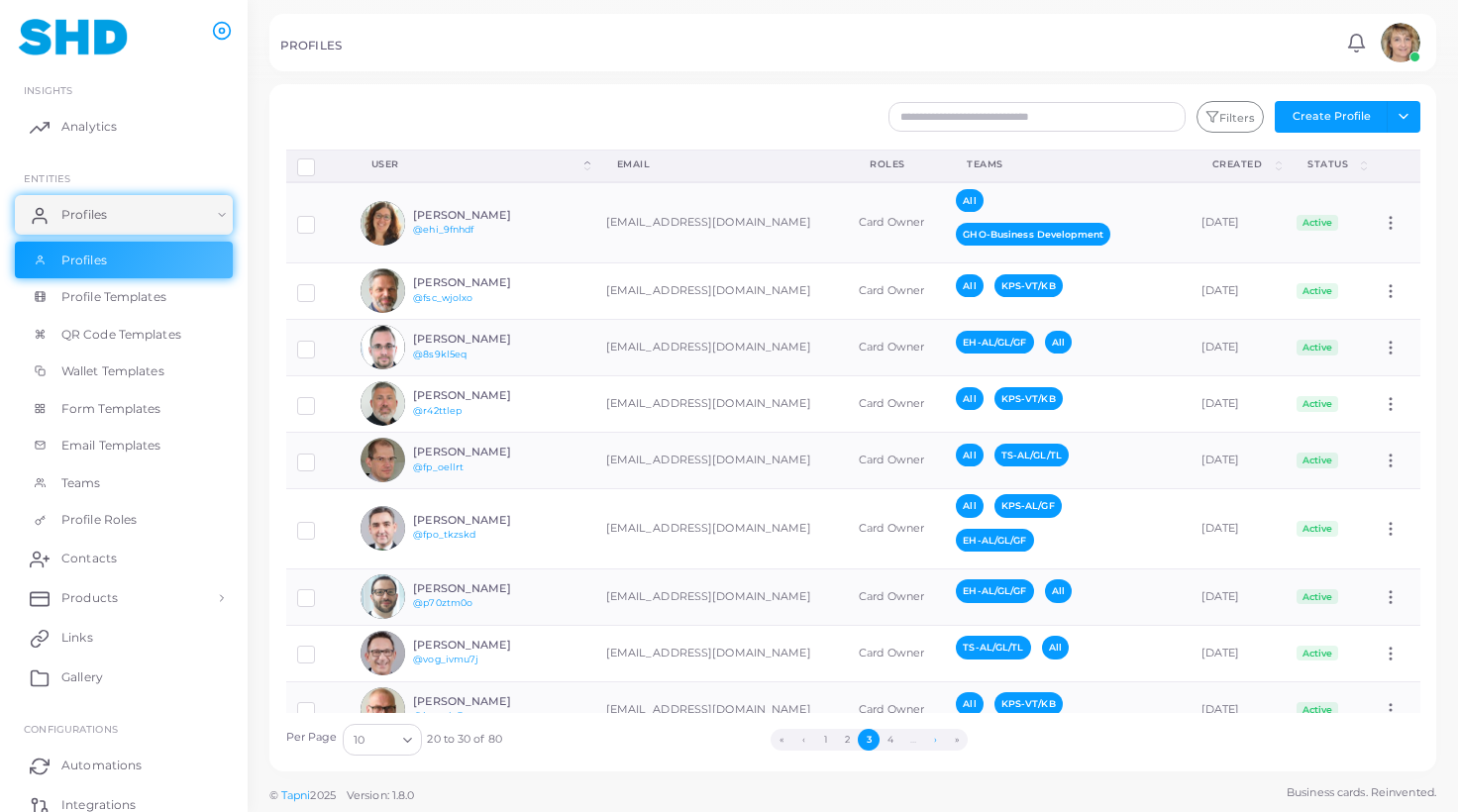 click on "›" at bounding box center (935, 740) 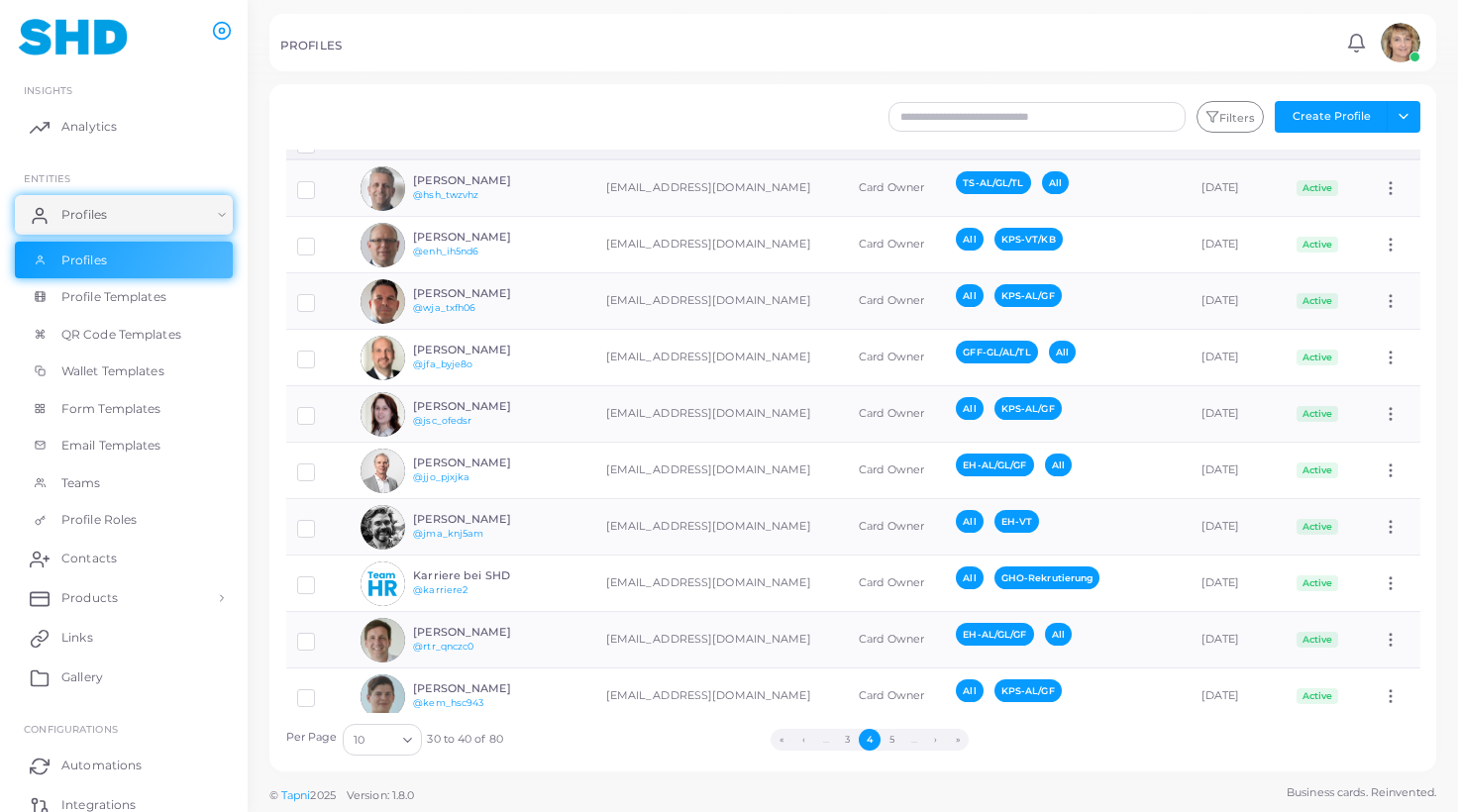 scroll, scrollTop: 29, scrollLeft: 0, axis: vertical 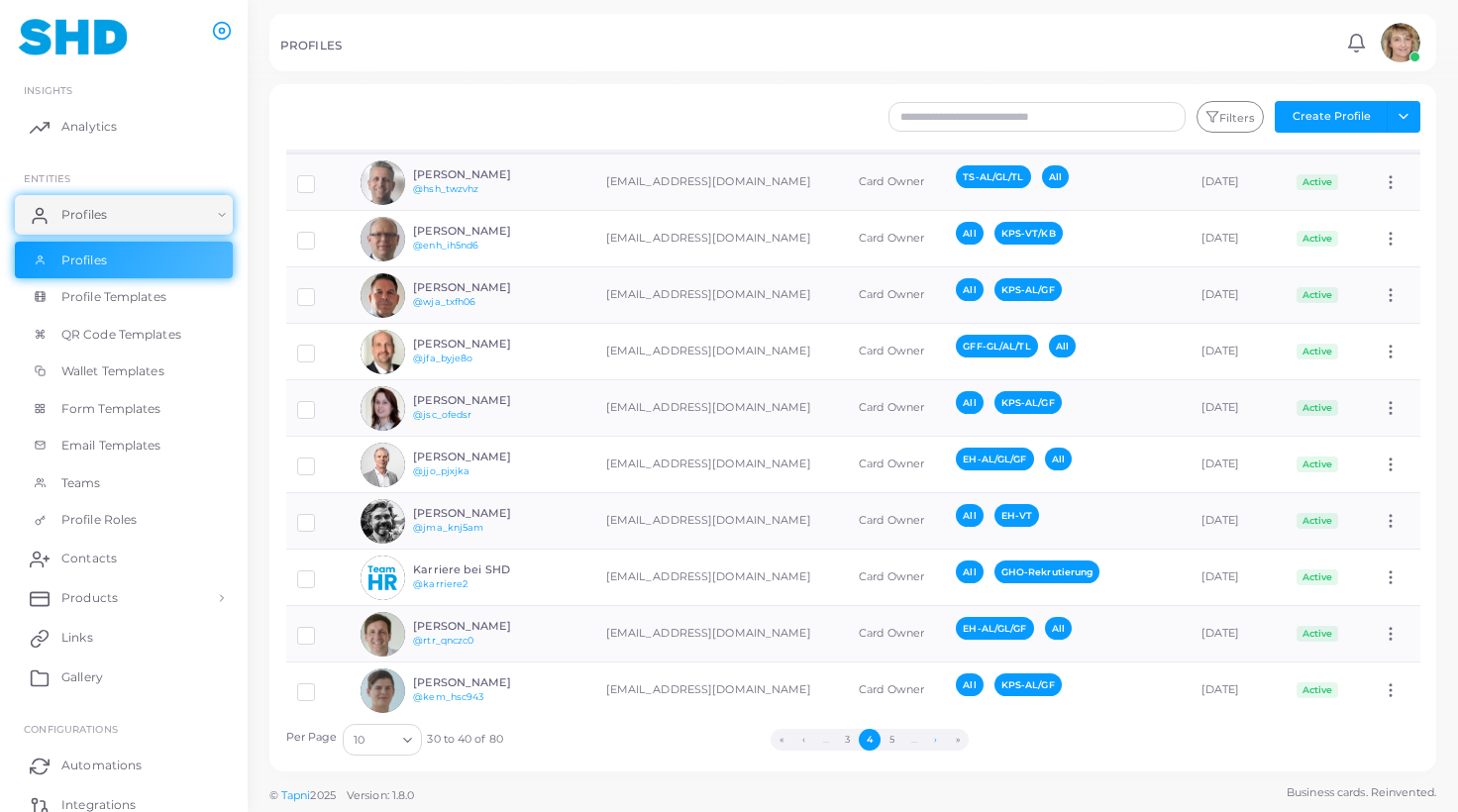 click on "›" at bounding box center (936, 740) 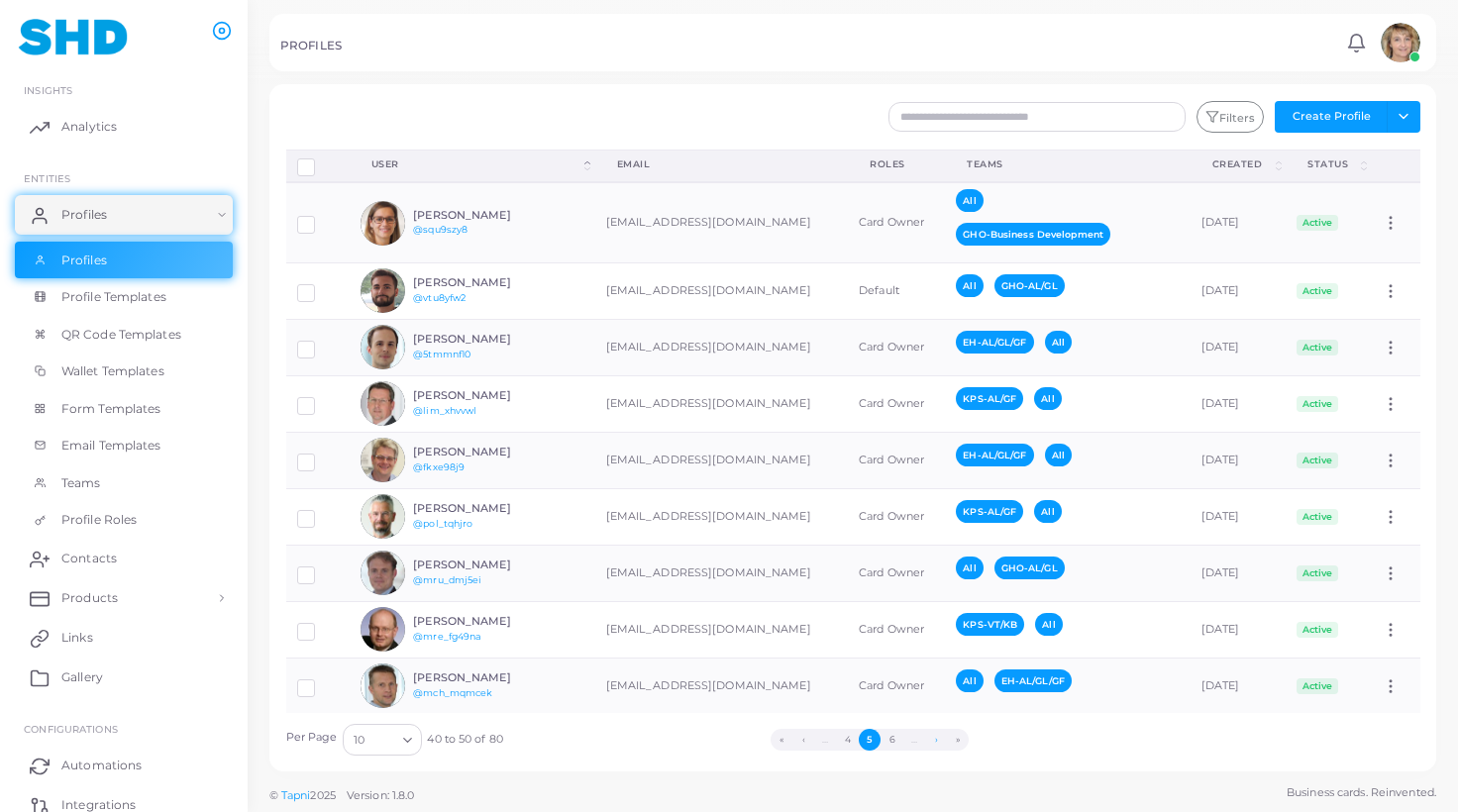 click on "›" at bounding box center [936, 740] 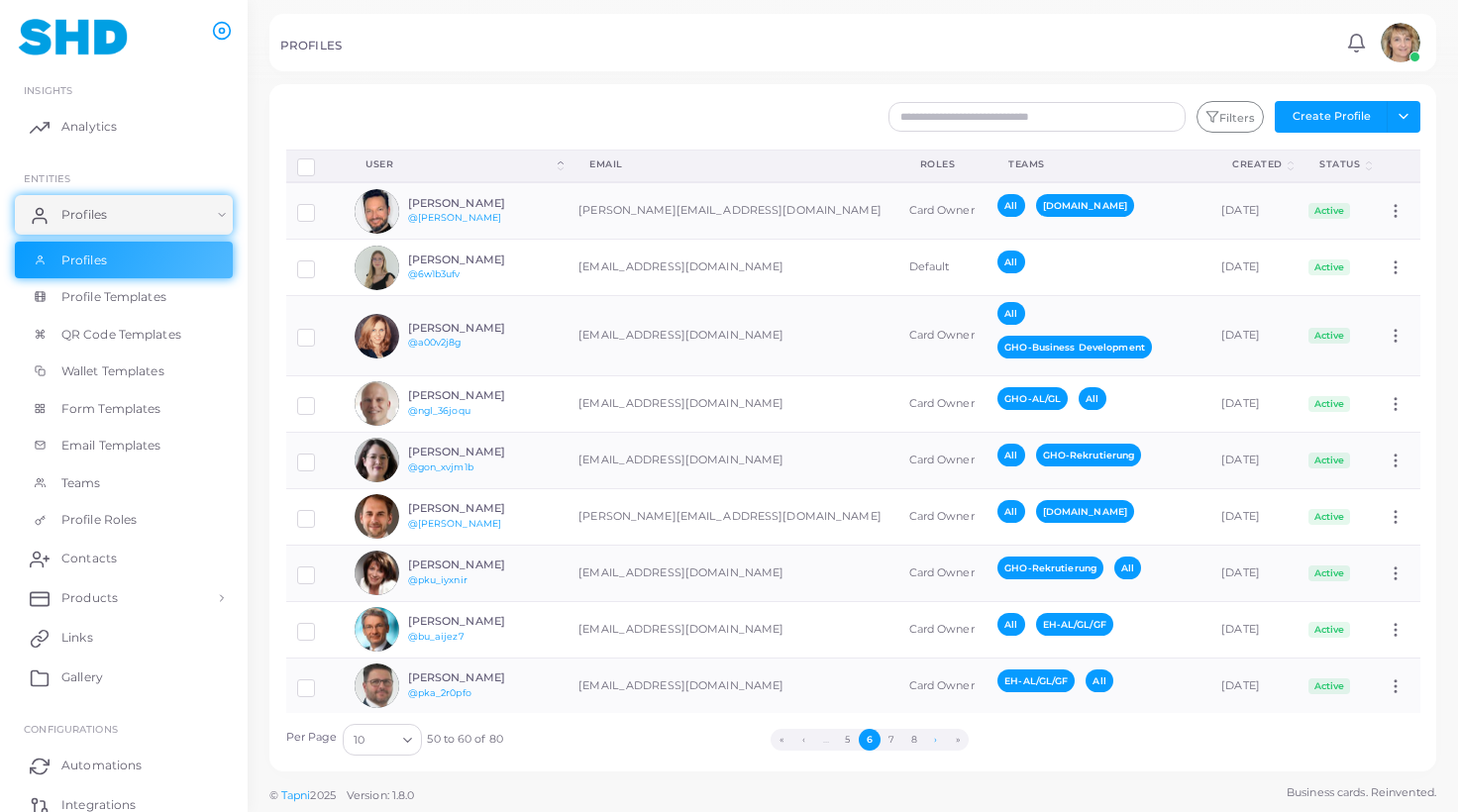click on "›" at bounding box center [936, 740] 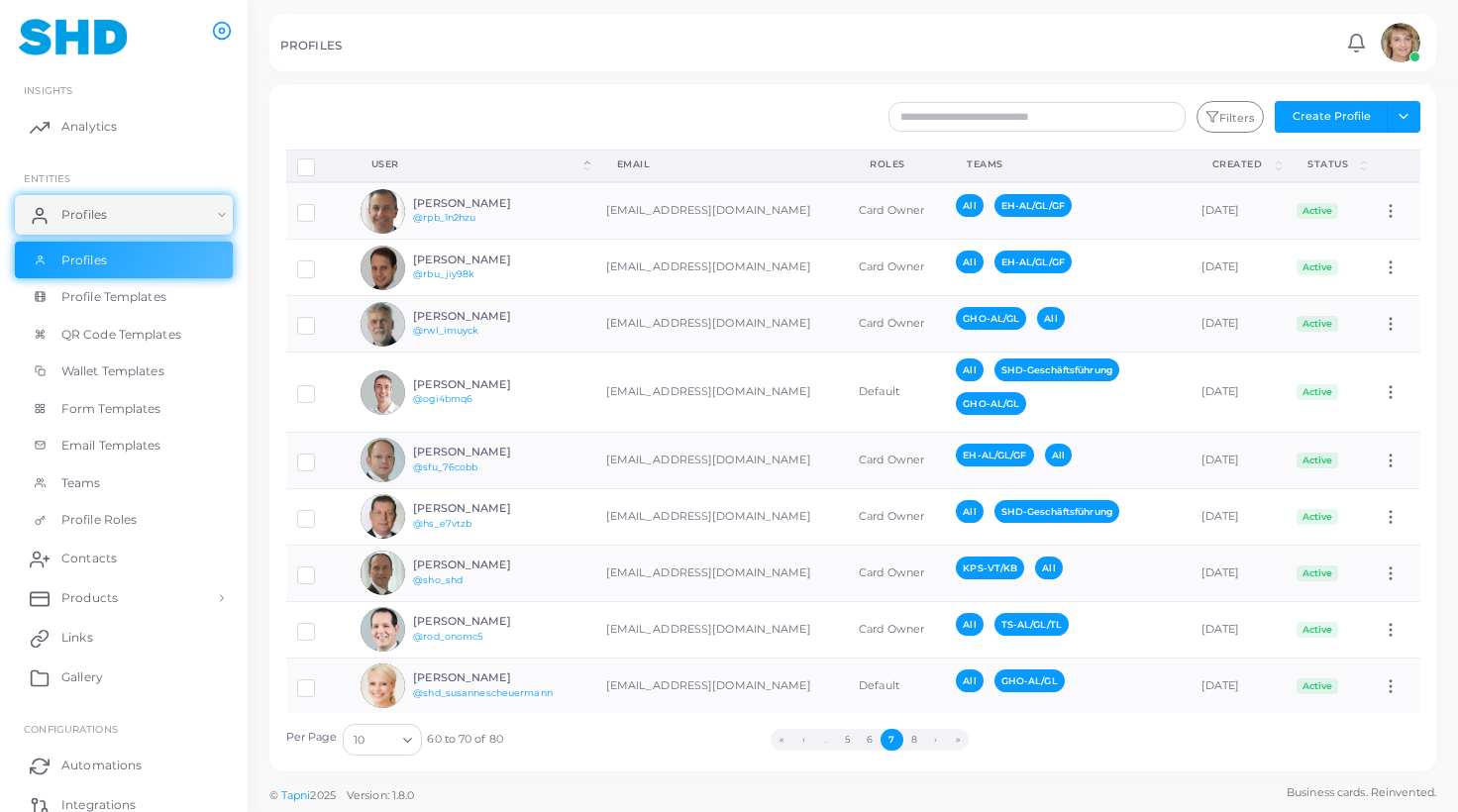 click on "›" at bounding box center [936, 740] 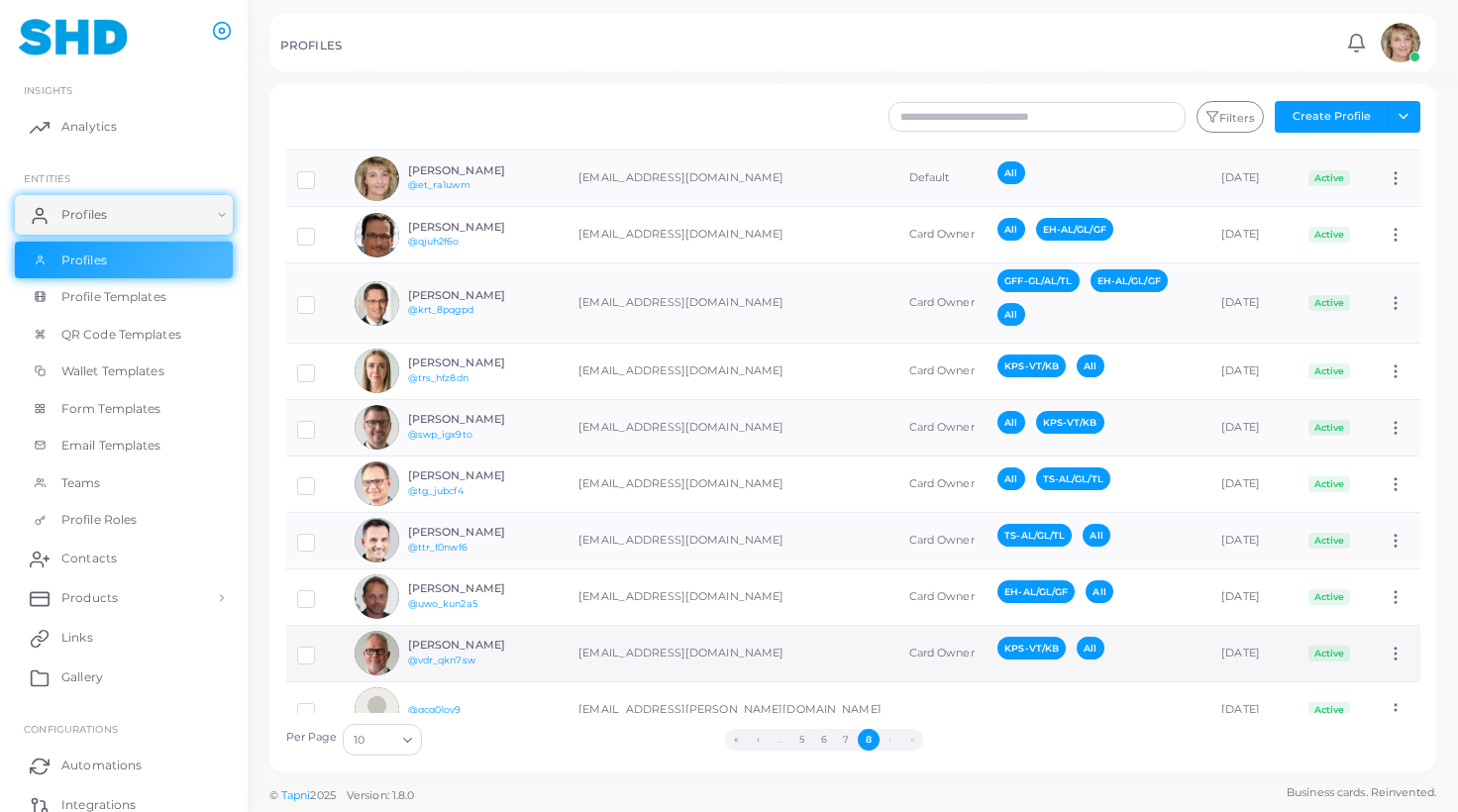 scroll, scrollTop: 69, scrollLeft: 0, axis: vertical 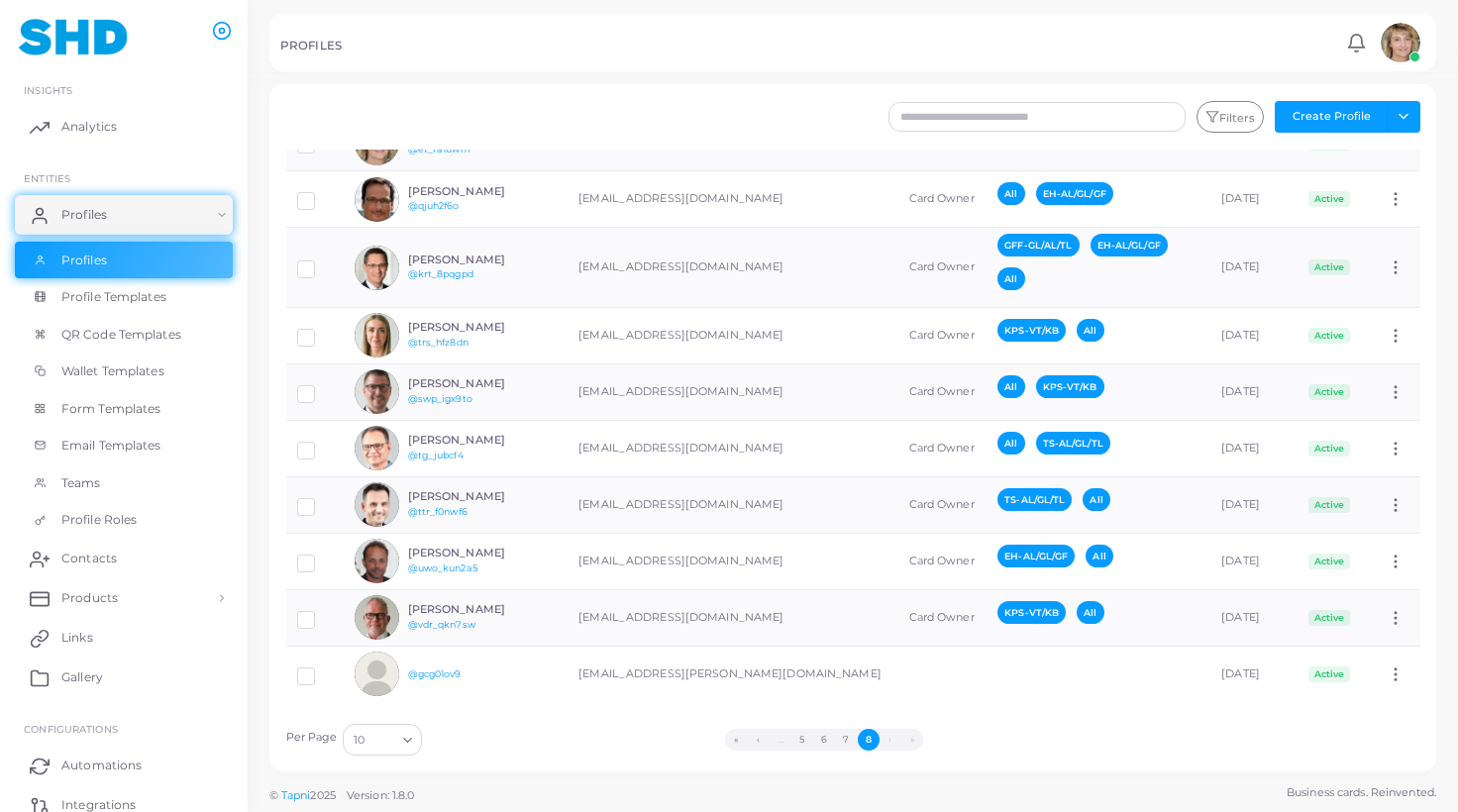click at bounding box center [1401, 43] 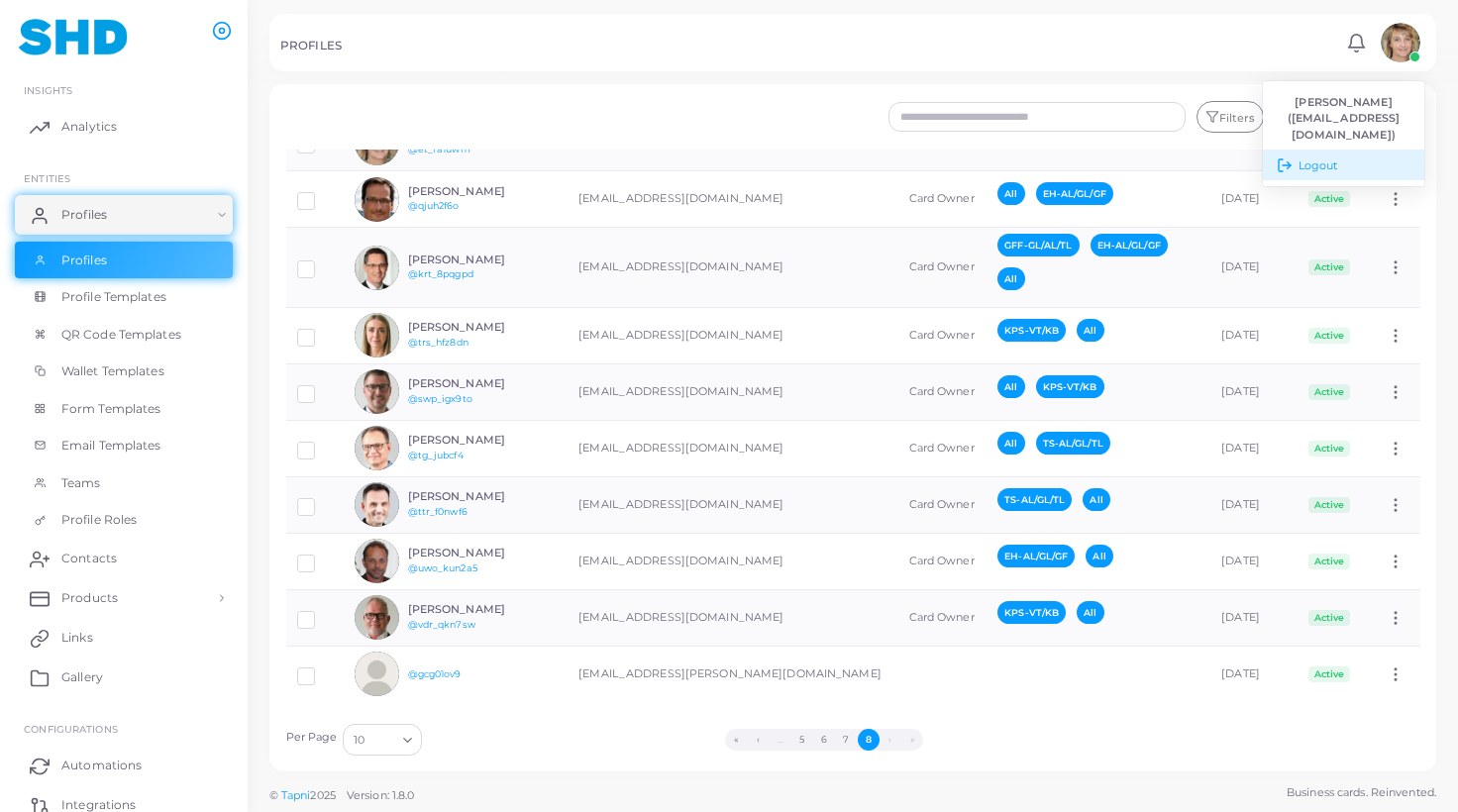 click on "Logout" at bounding box center [1318, 165] 